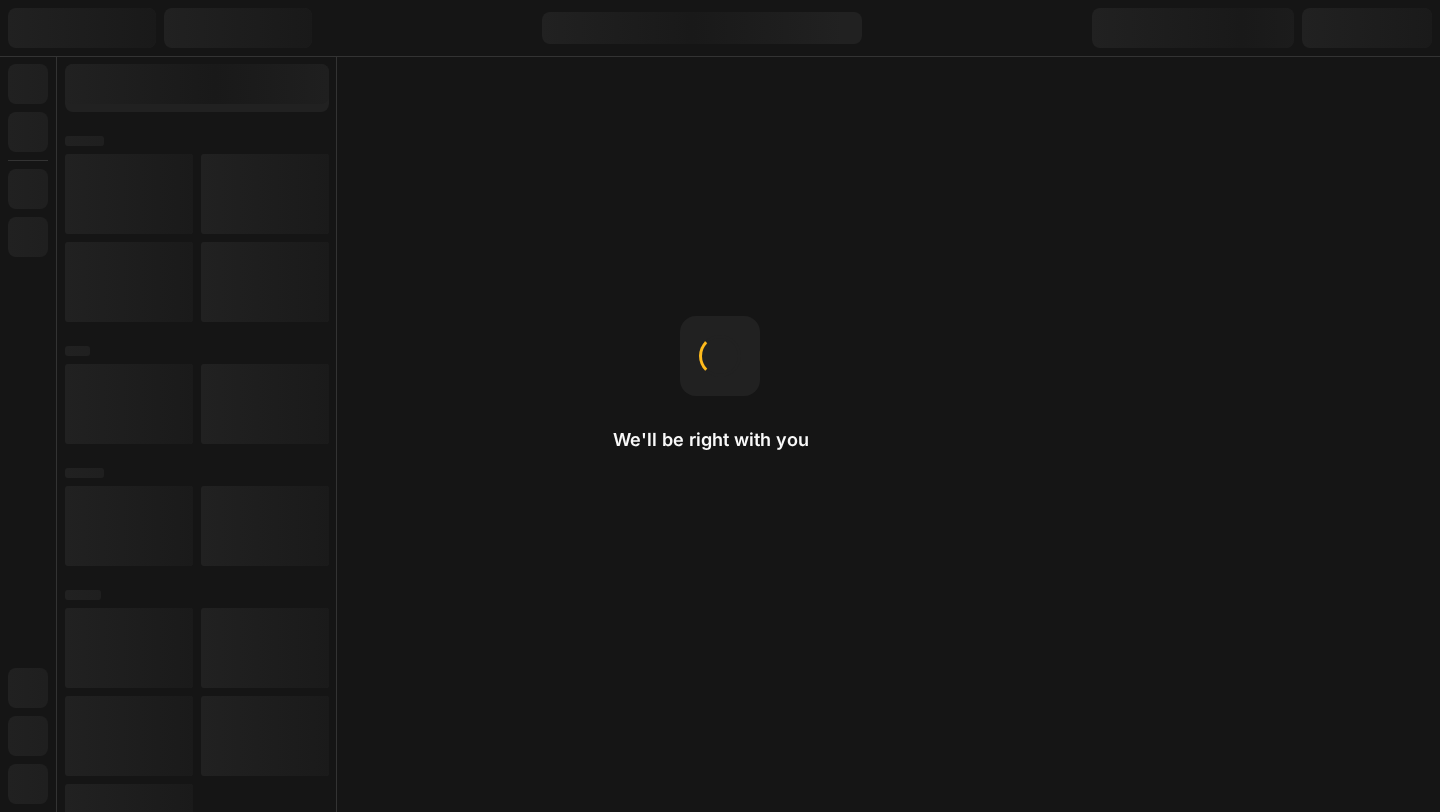 scroll, scrollTop: 0, scrollLeft: 0, axis: both 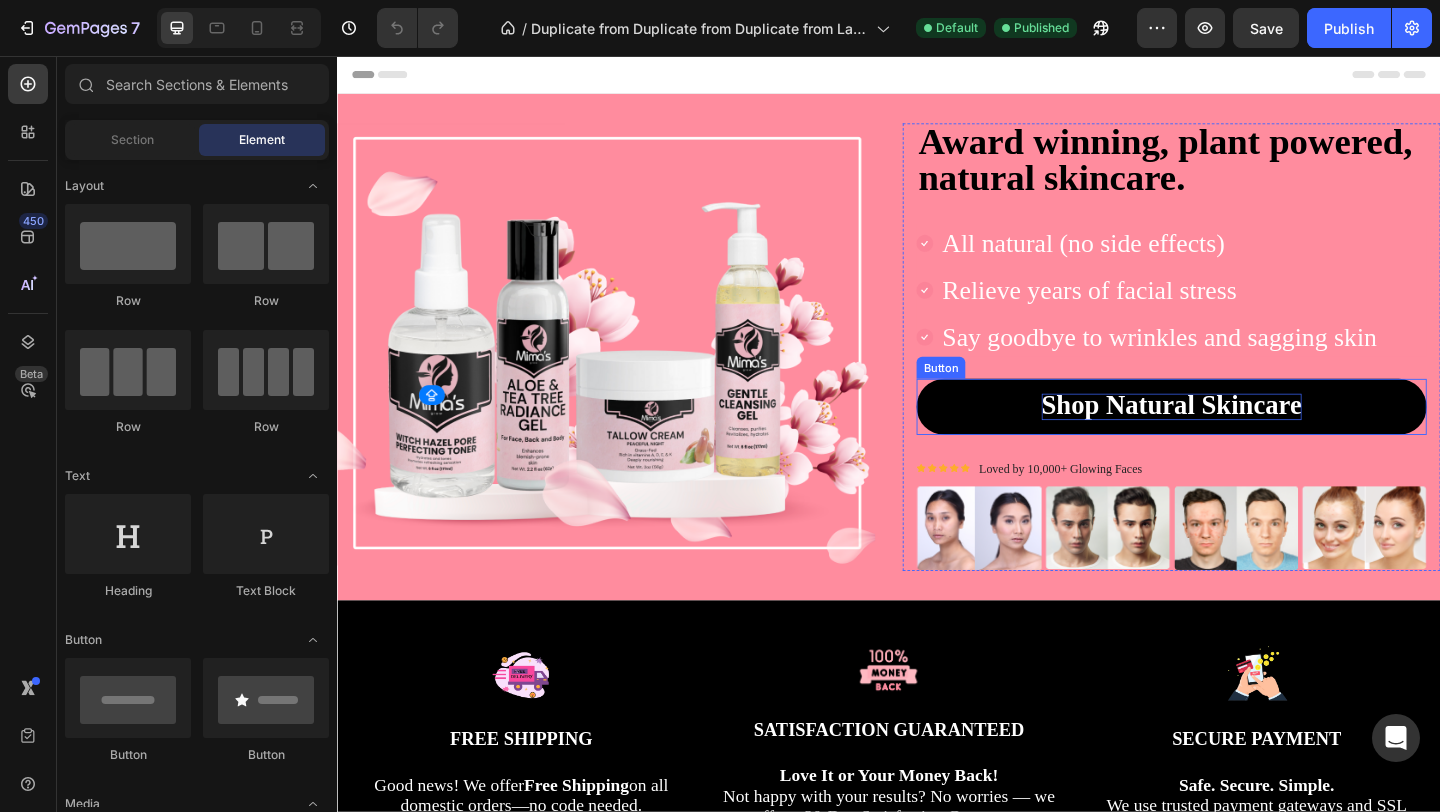 click on "Shop Natural Skincare" at bounding box center [1244, 435] 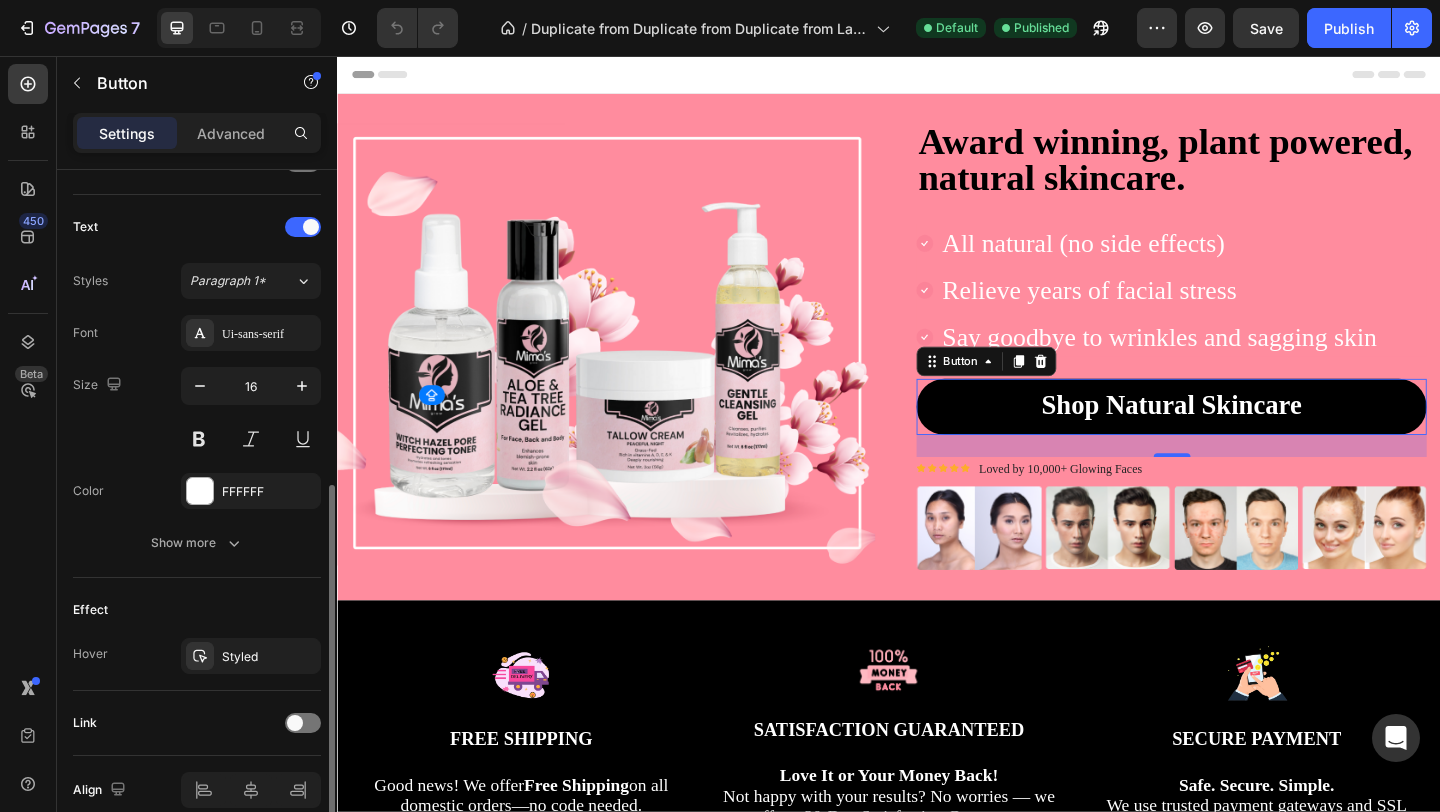 scroll, scrollTop: 735, scrollLeft: 0, axis: vertical 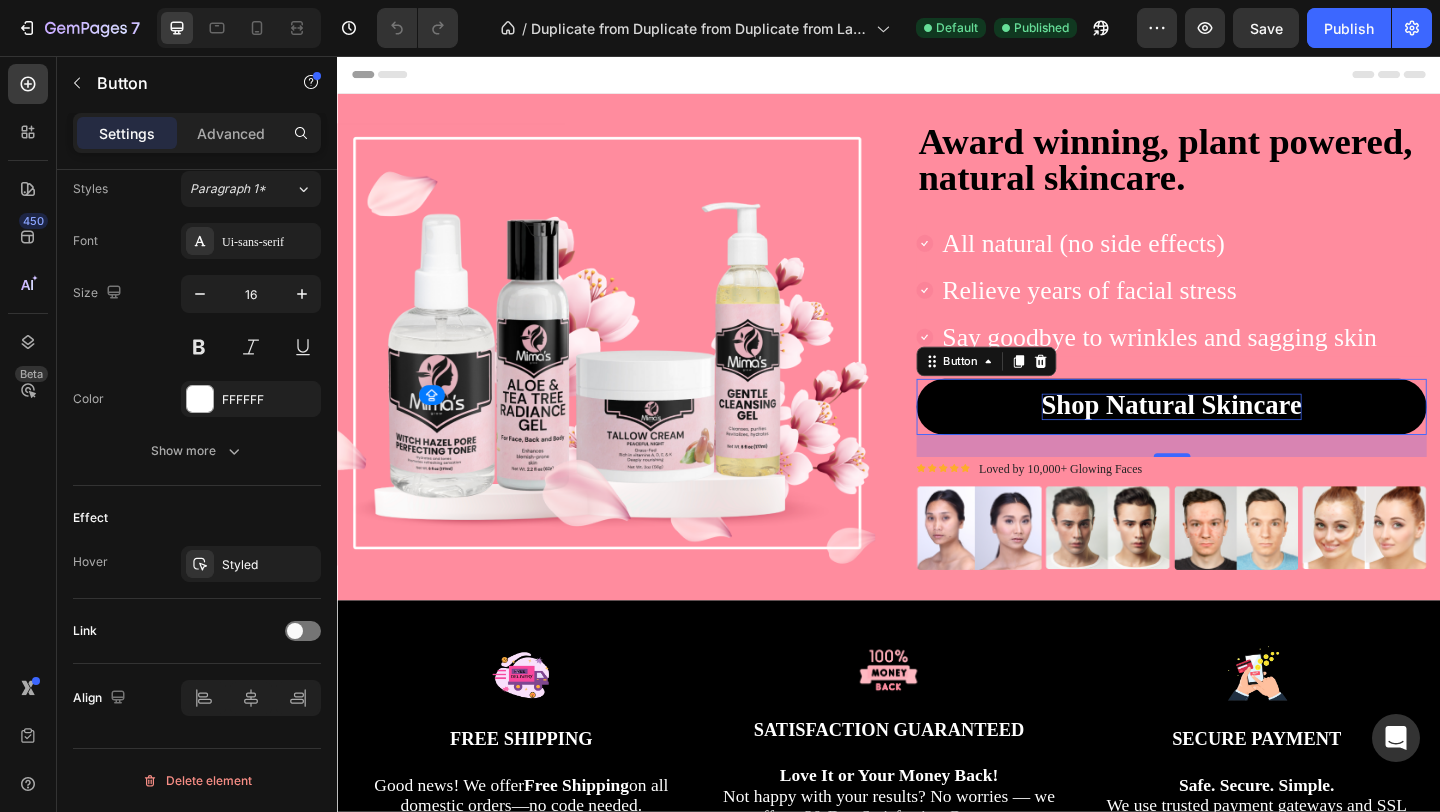 click on "Shop Natural Skincare" at bounding box center [1244, 435] 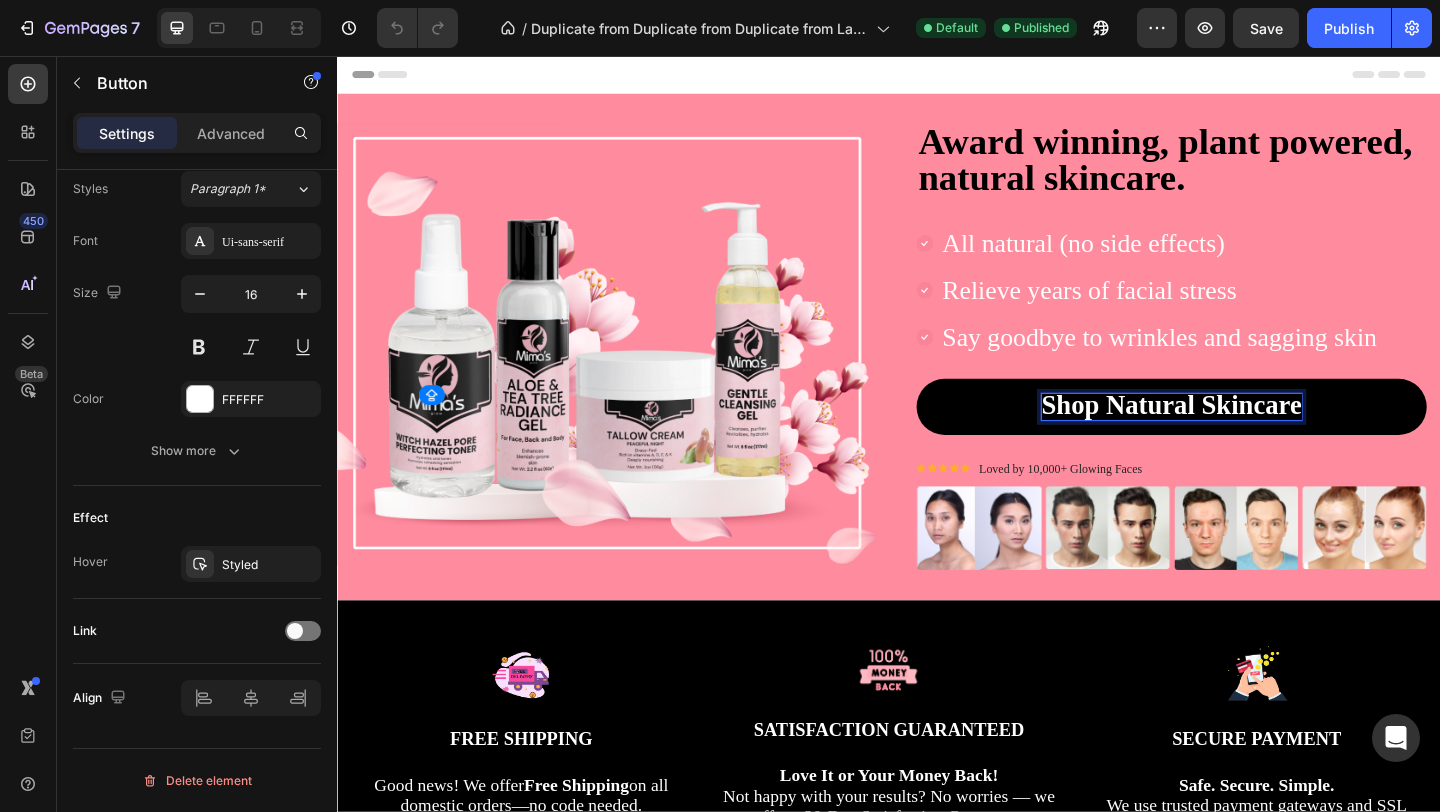 click on "Shop Natural Skincare" at bounding box center [1244, 435] 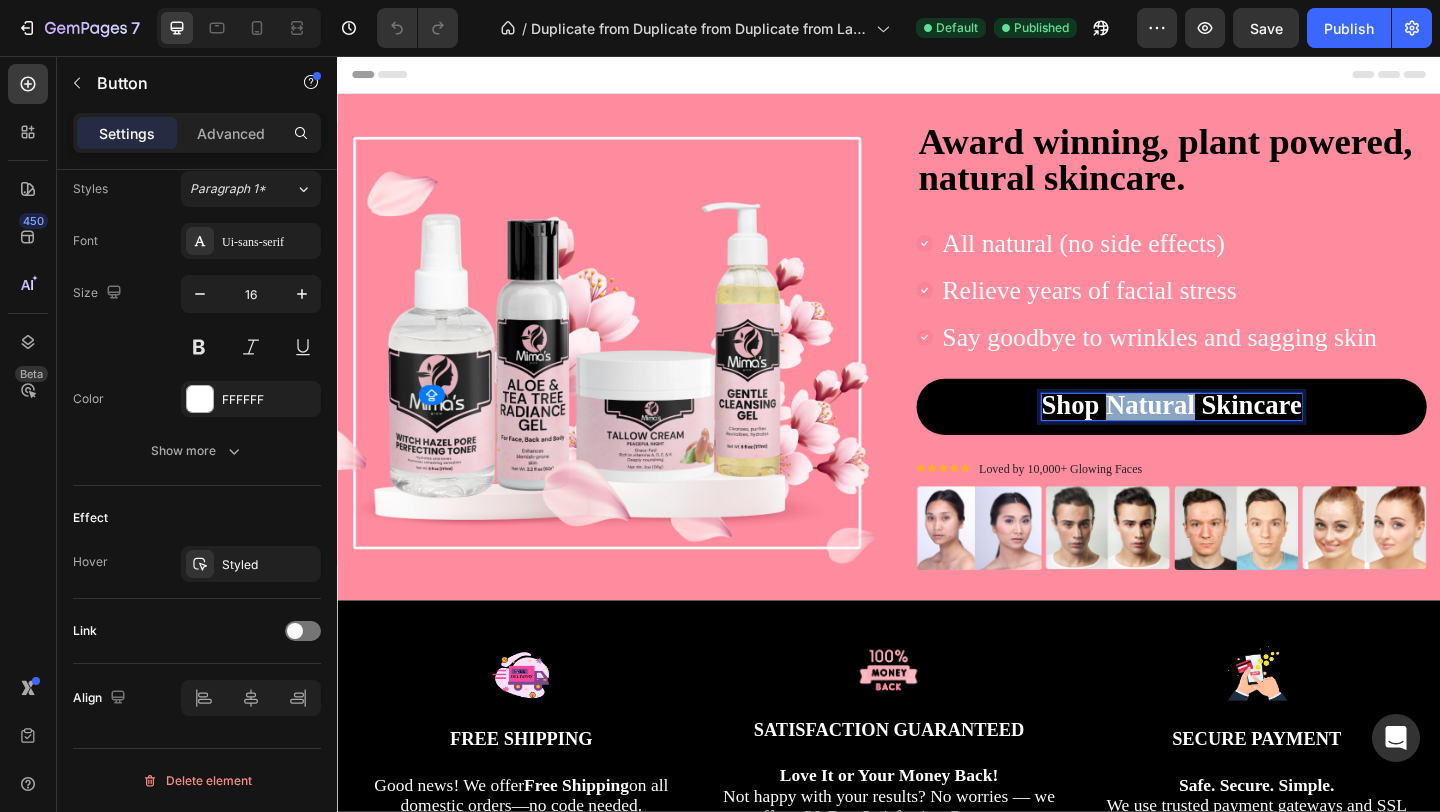 click on "Shop Natural Skincare" at bounding box center [1244, 435] 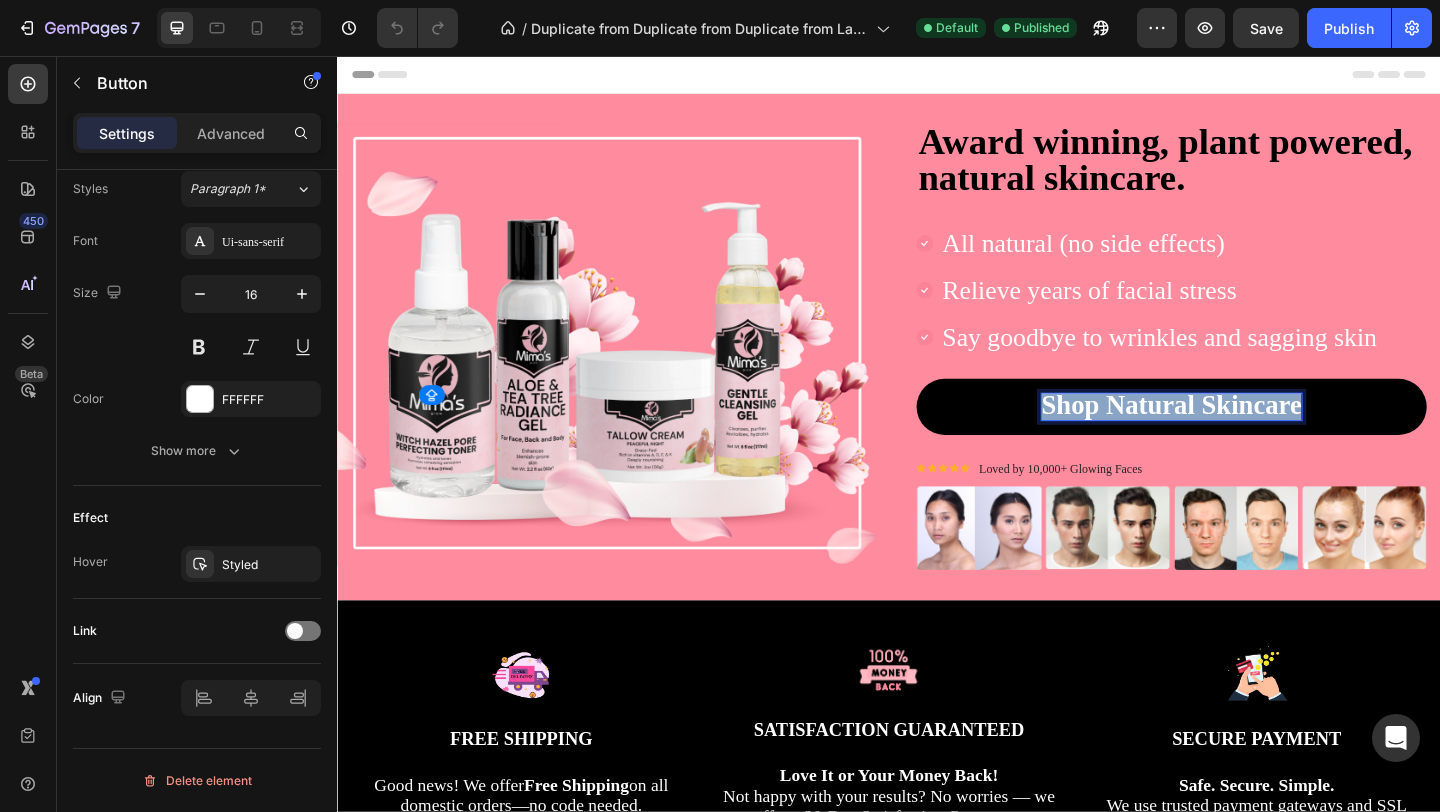 click on "Shop Natural Skincare" at bounding box center [1244, 435] 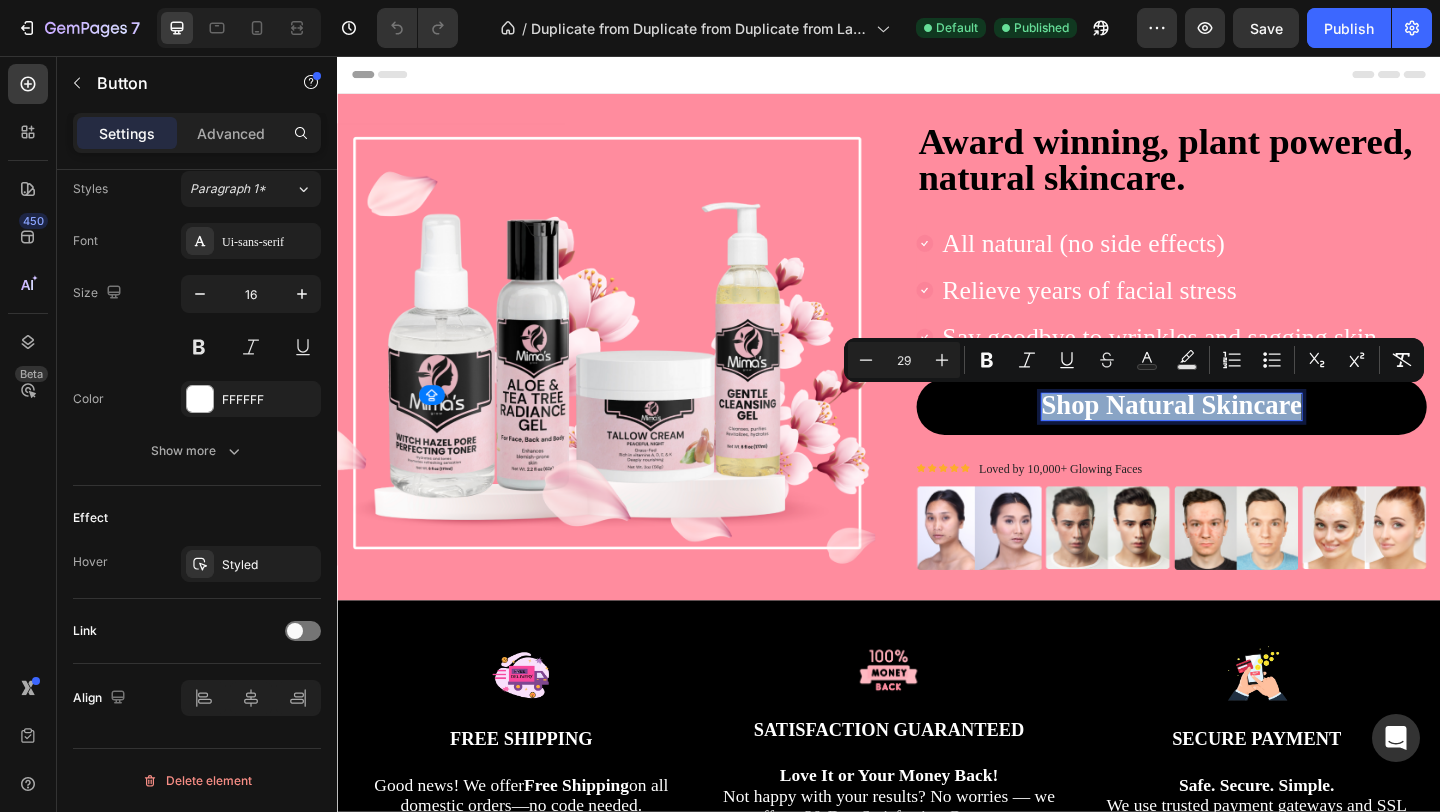 click on "Shop Natural Skincare" at bounding box center [1244, 437] 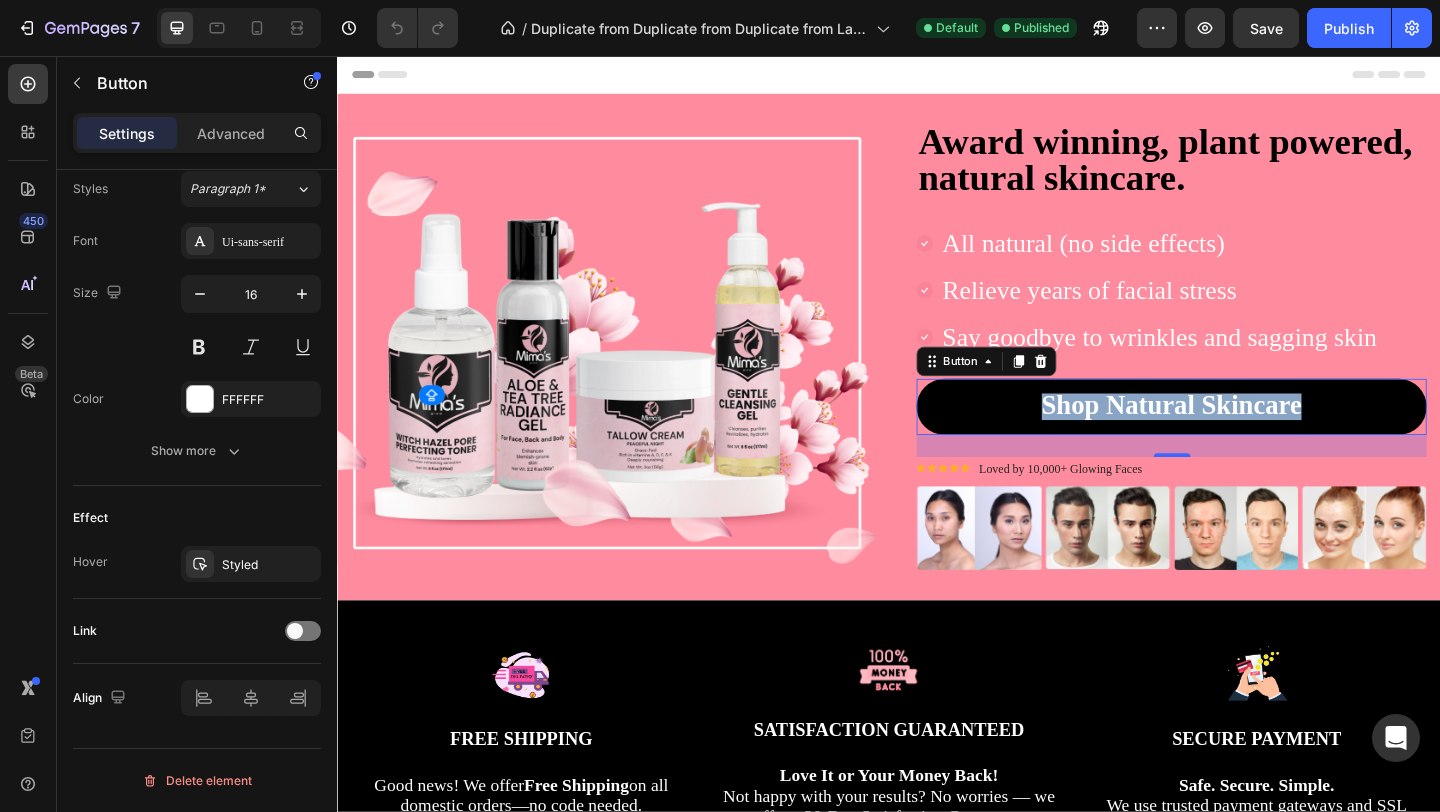 click on "Shop Natural Skincare" at bounding box center [1244, 437] 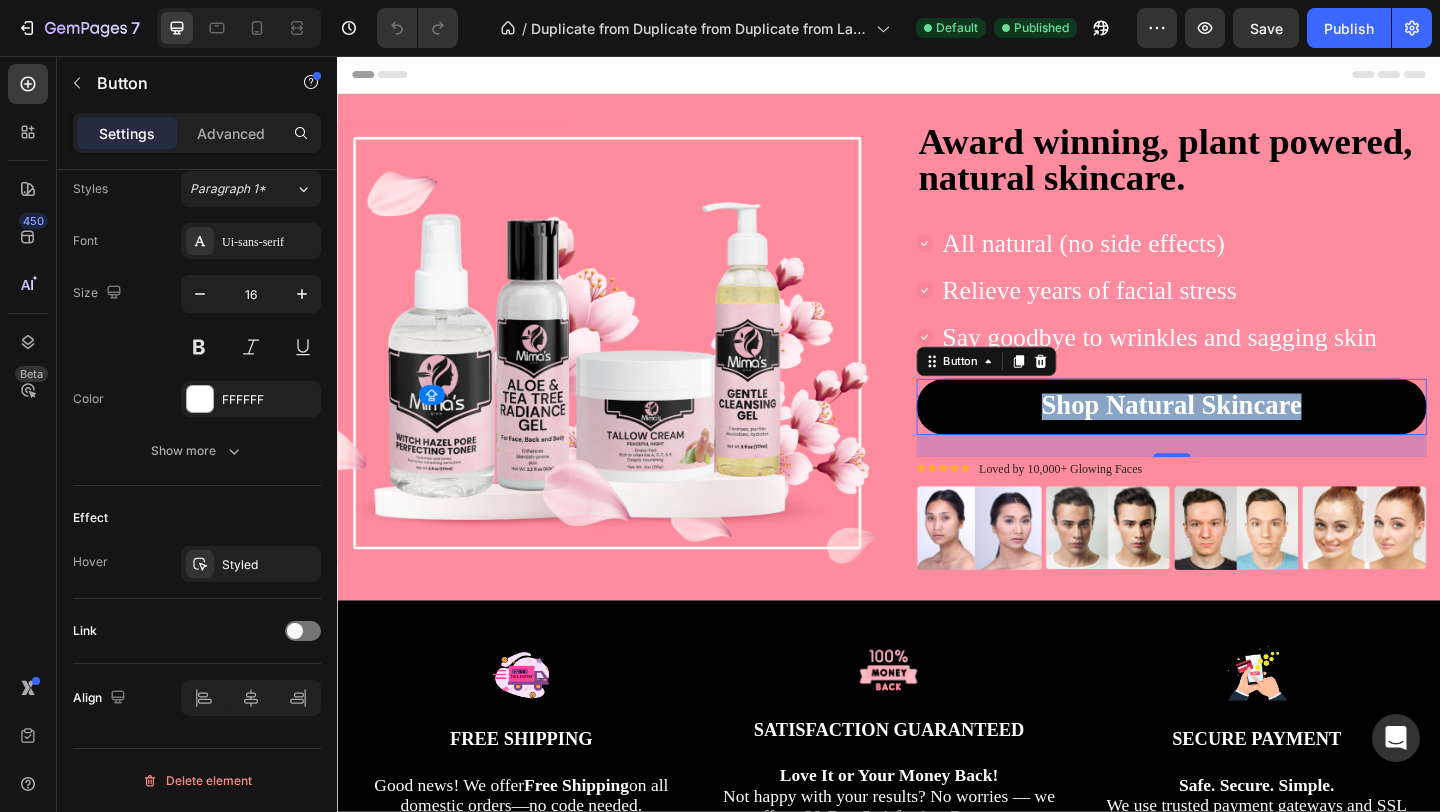 click on "Shop Natural Skincare" at bounding box center (1244, 437) 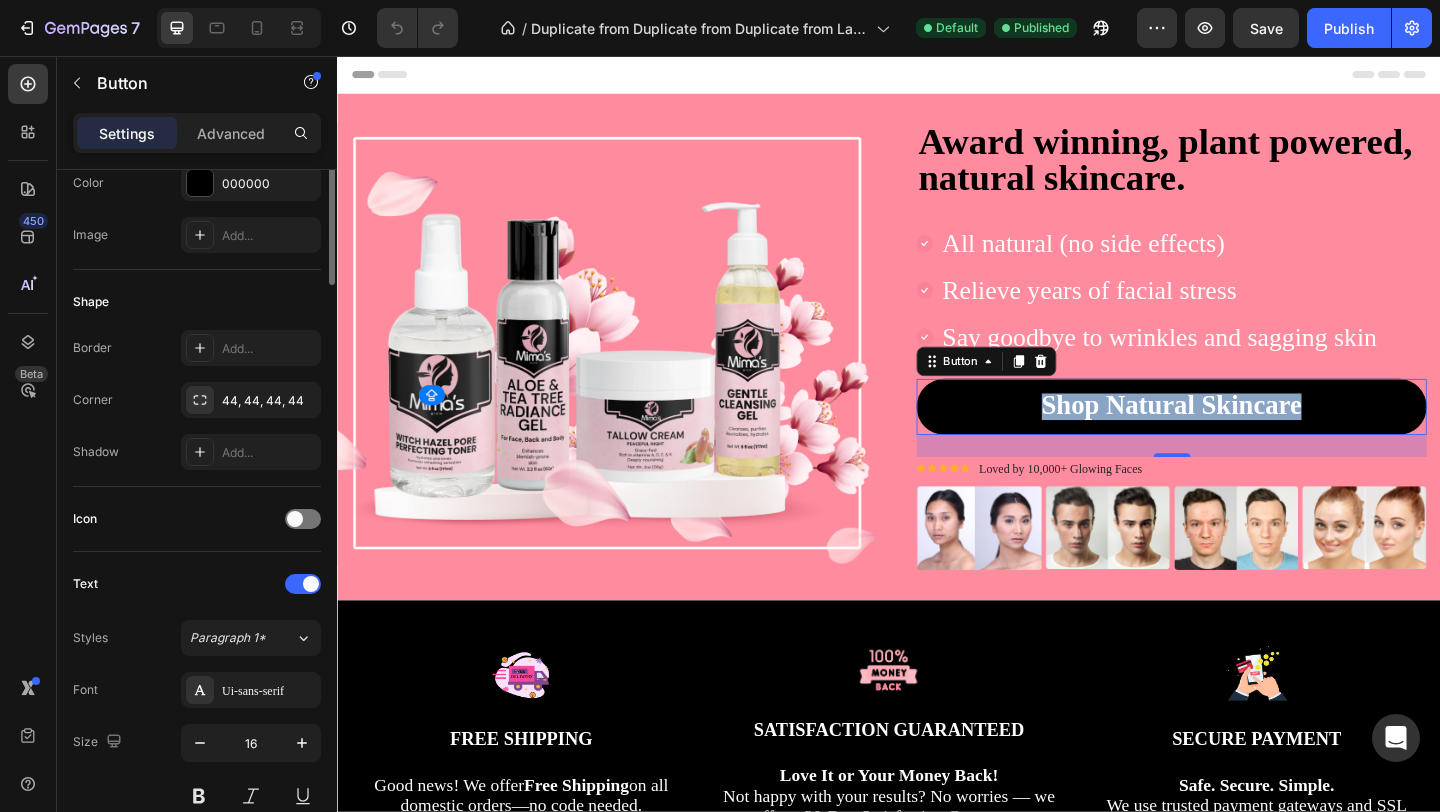 scroll, scrollTop: 0, scrollLeft: 0, axis: both 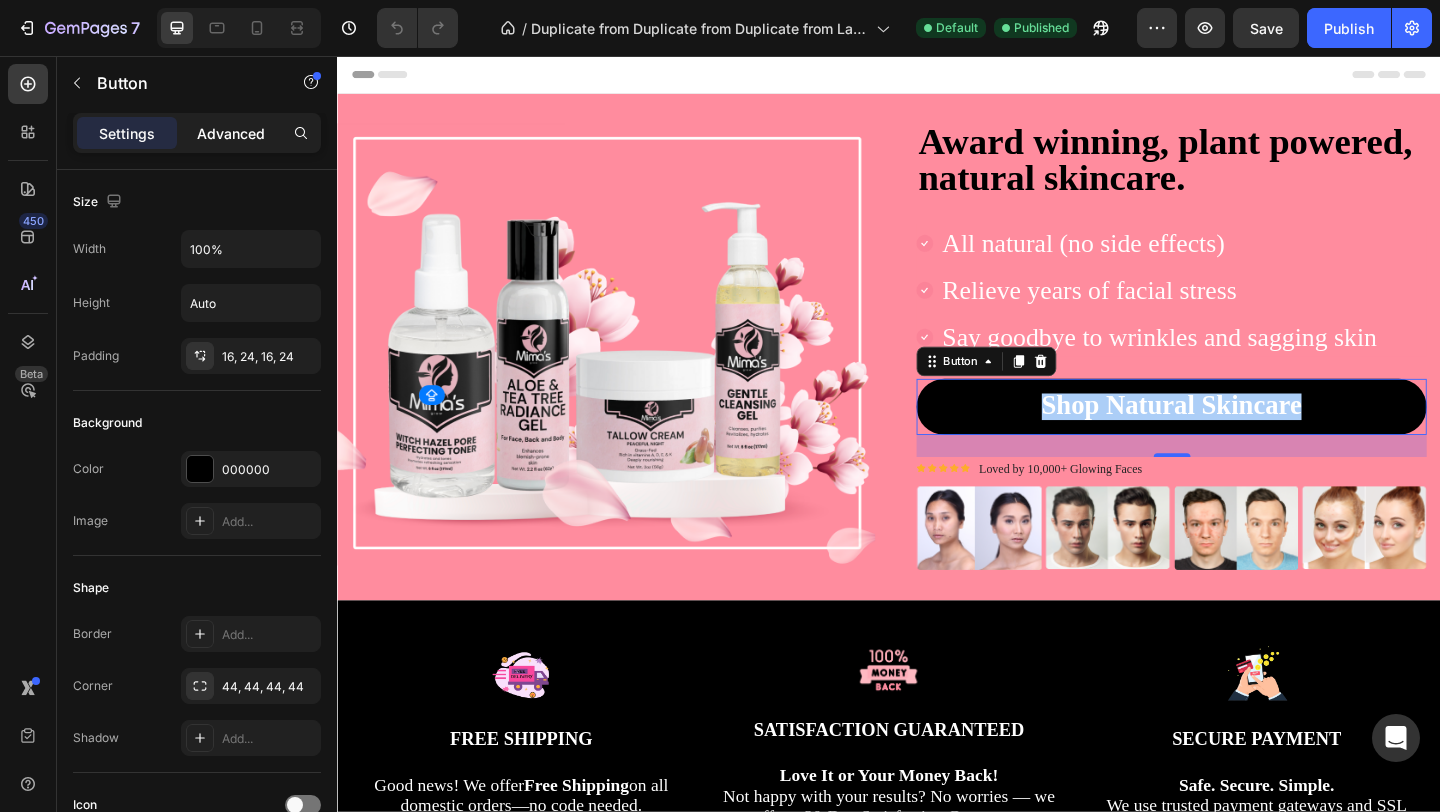 click on "Advanced" at bounding box center (231, 133) 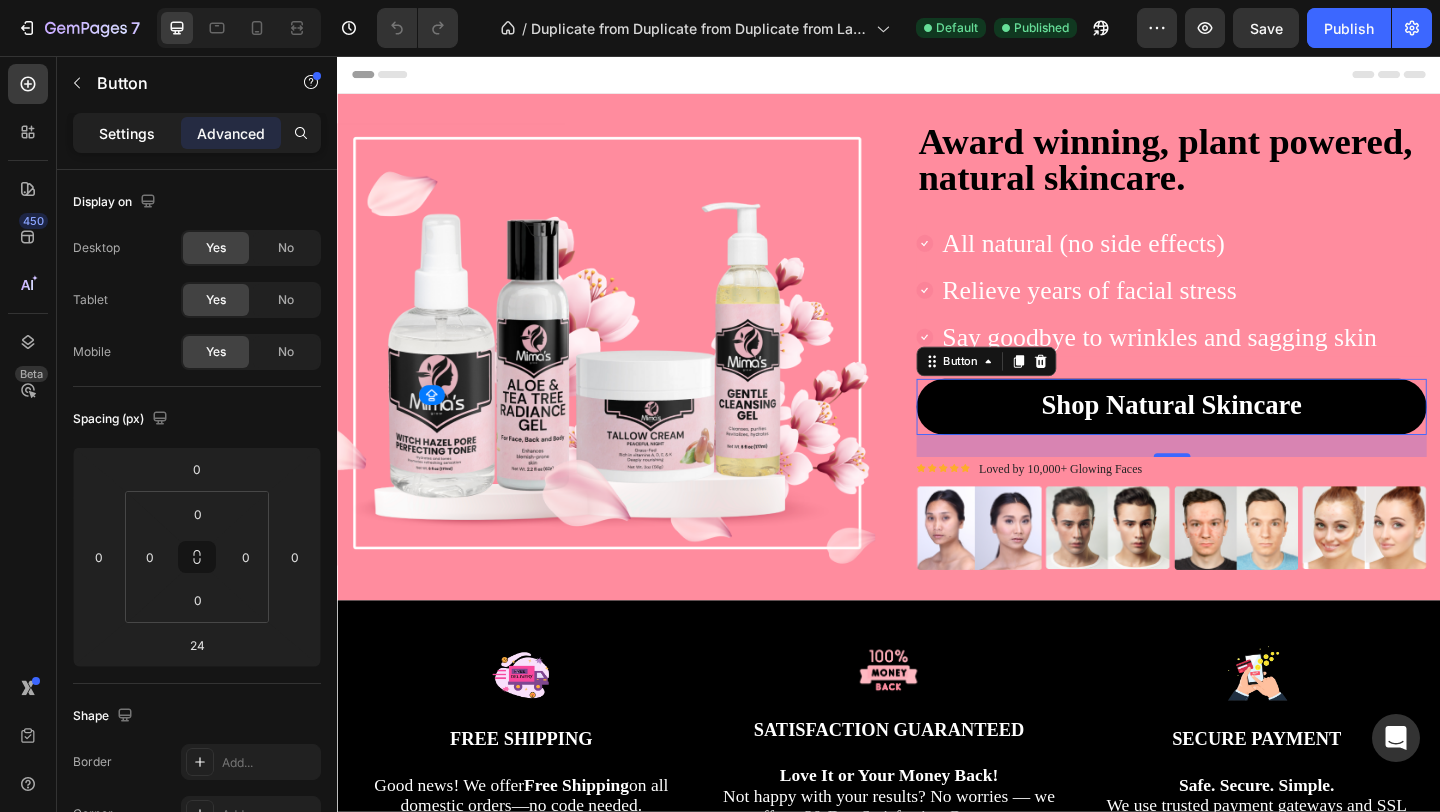 click on "Settings" at bounding box center [127, 133] 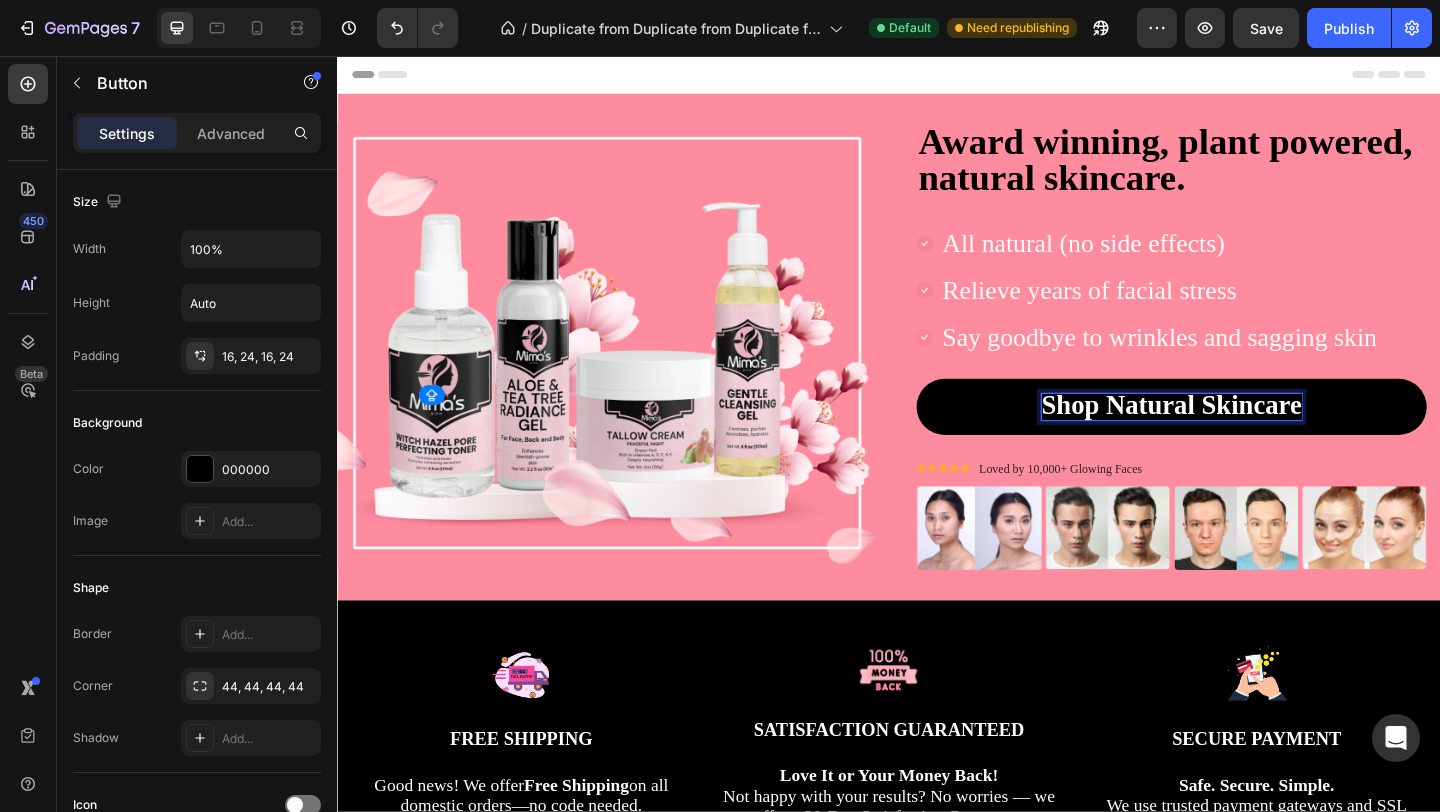 click on "Shop Natural Skincare" at bounding box center [1244, 435] 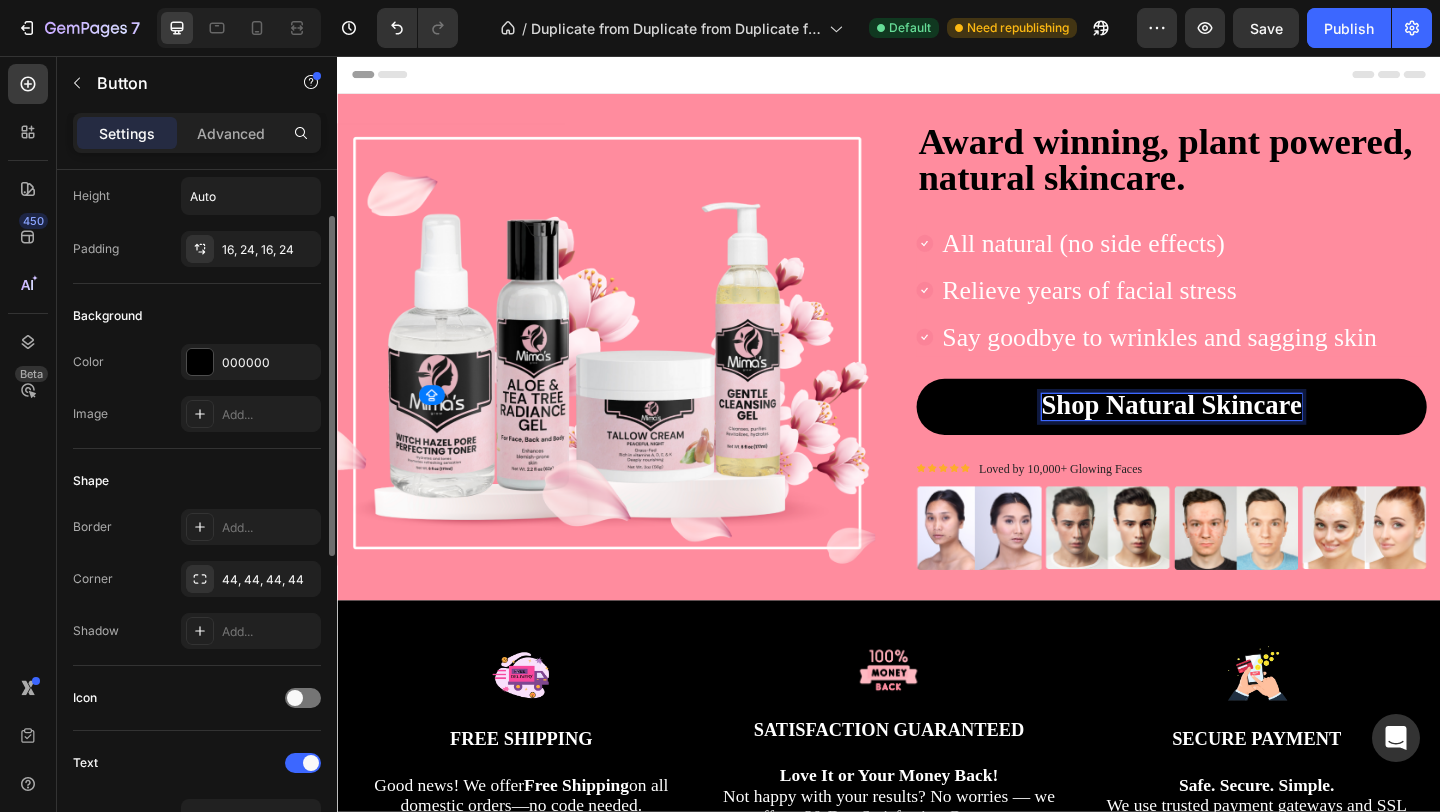 scroll, scrollTop: 128, scrollLeft: 0, axis: vertical 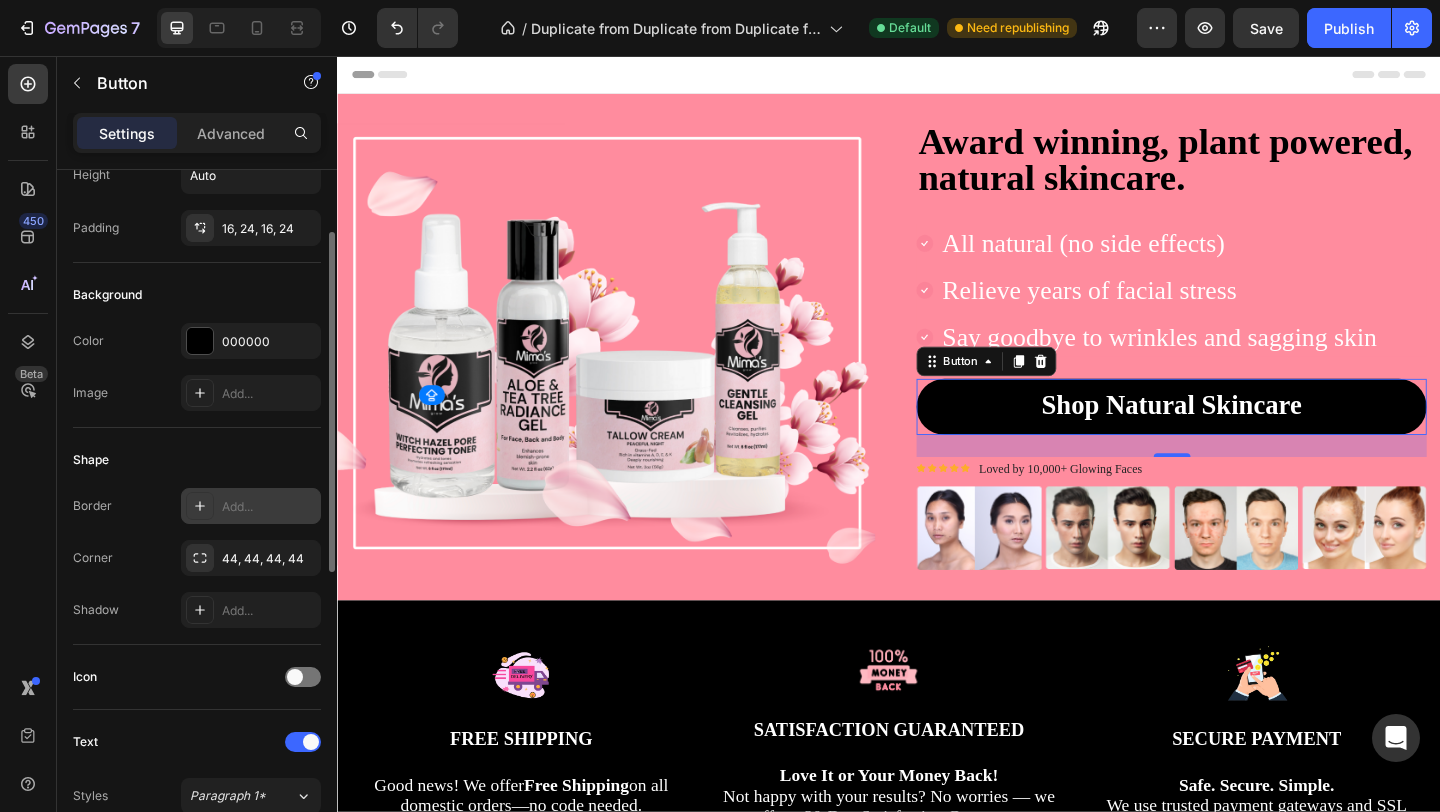 click on "Add..." at bounding box center (269, 507) 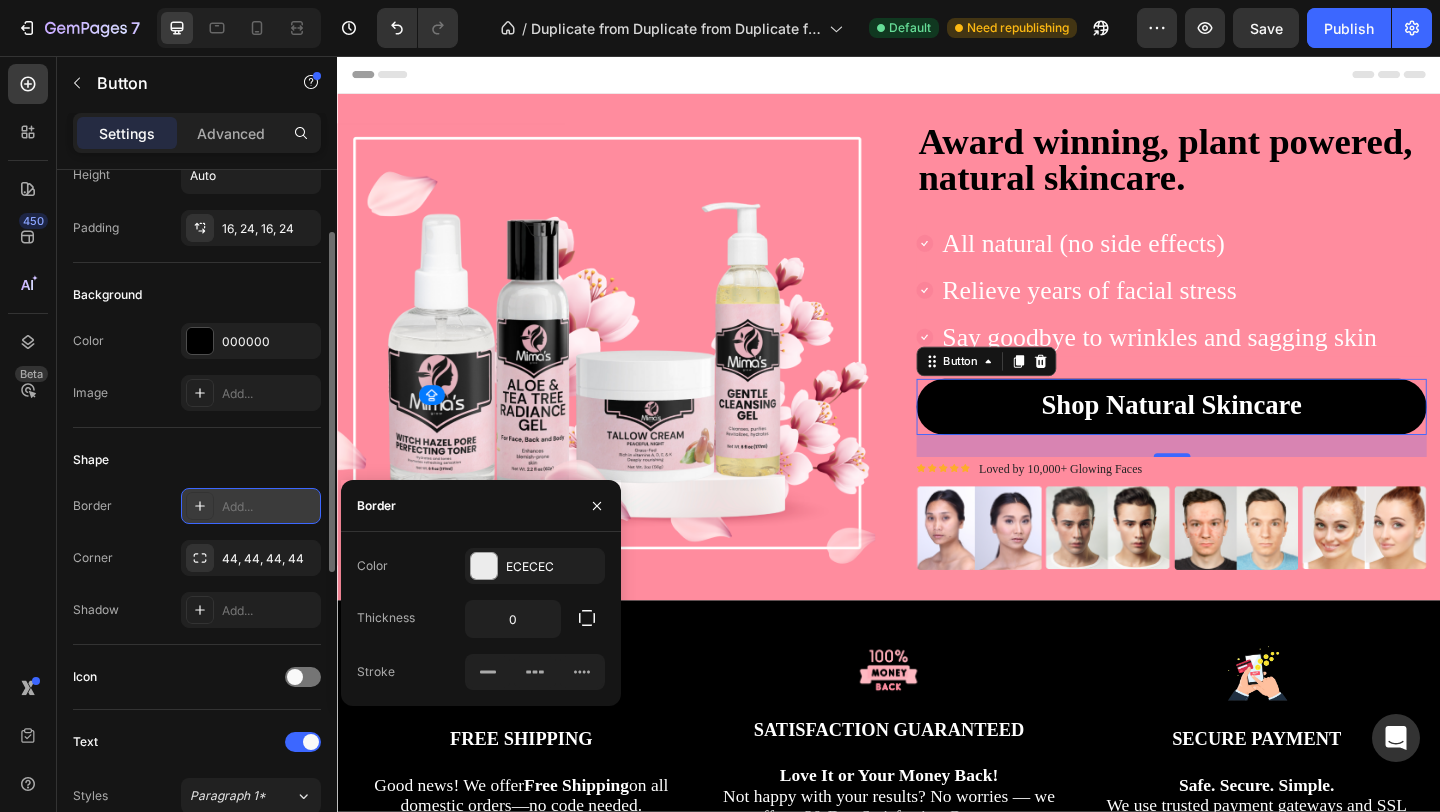 click on "Add..." at bounding box center [269, 507] 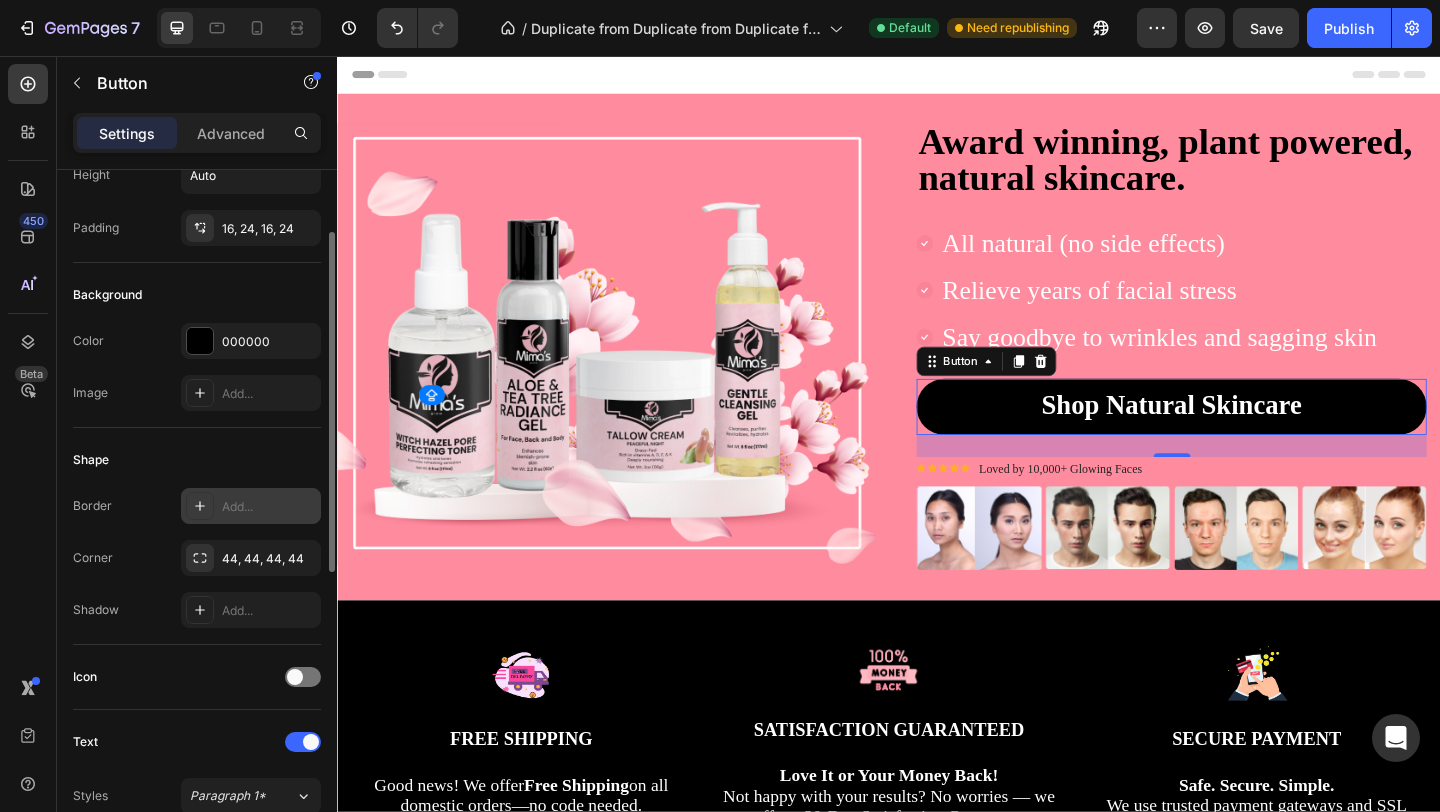 click on "Add..." at bounding box center (269, 507) 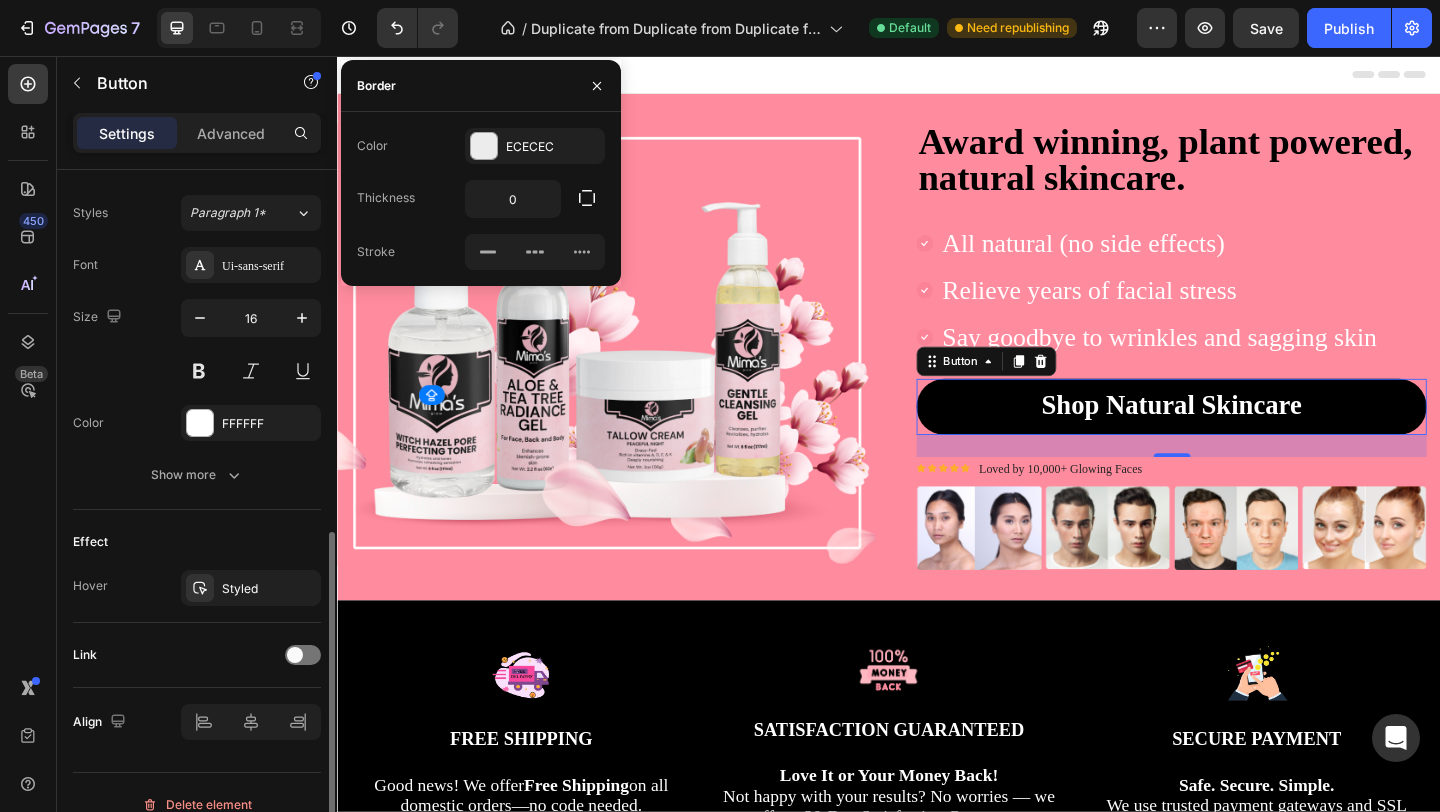 scroll, scrollTop: 735, scrollLeft: 0, axis: vertical 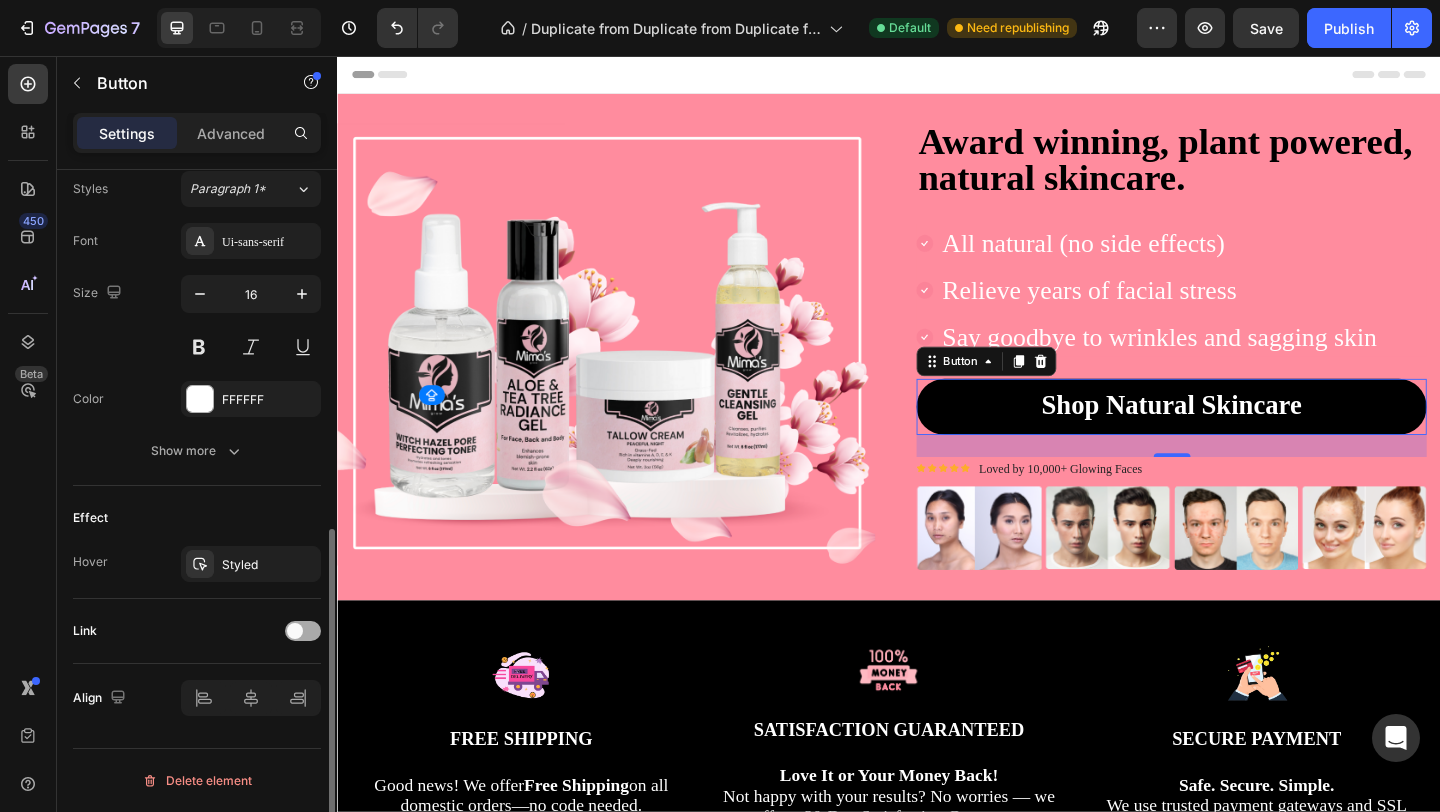 click at bounding box center (295, 631) 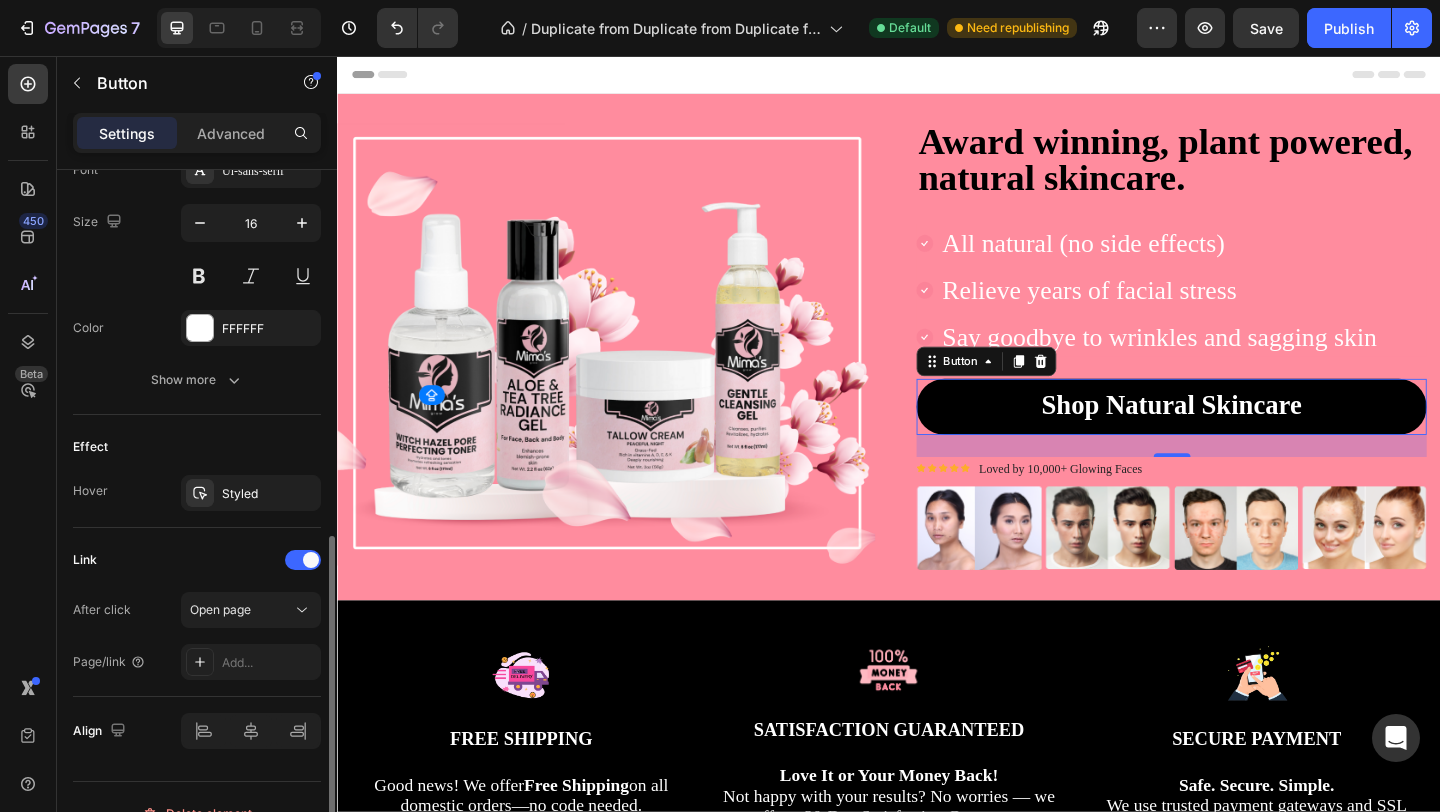 scroll, scrollTop: 839, scrollLeft: 0, axis: vertical 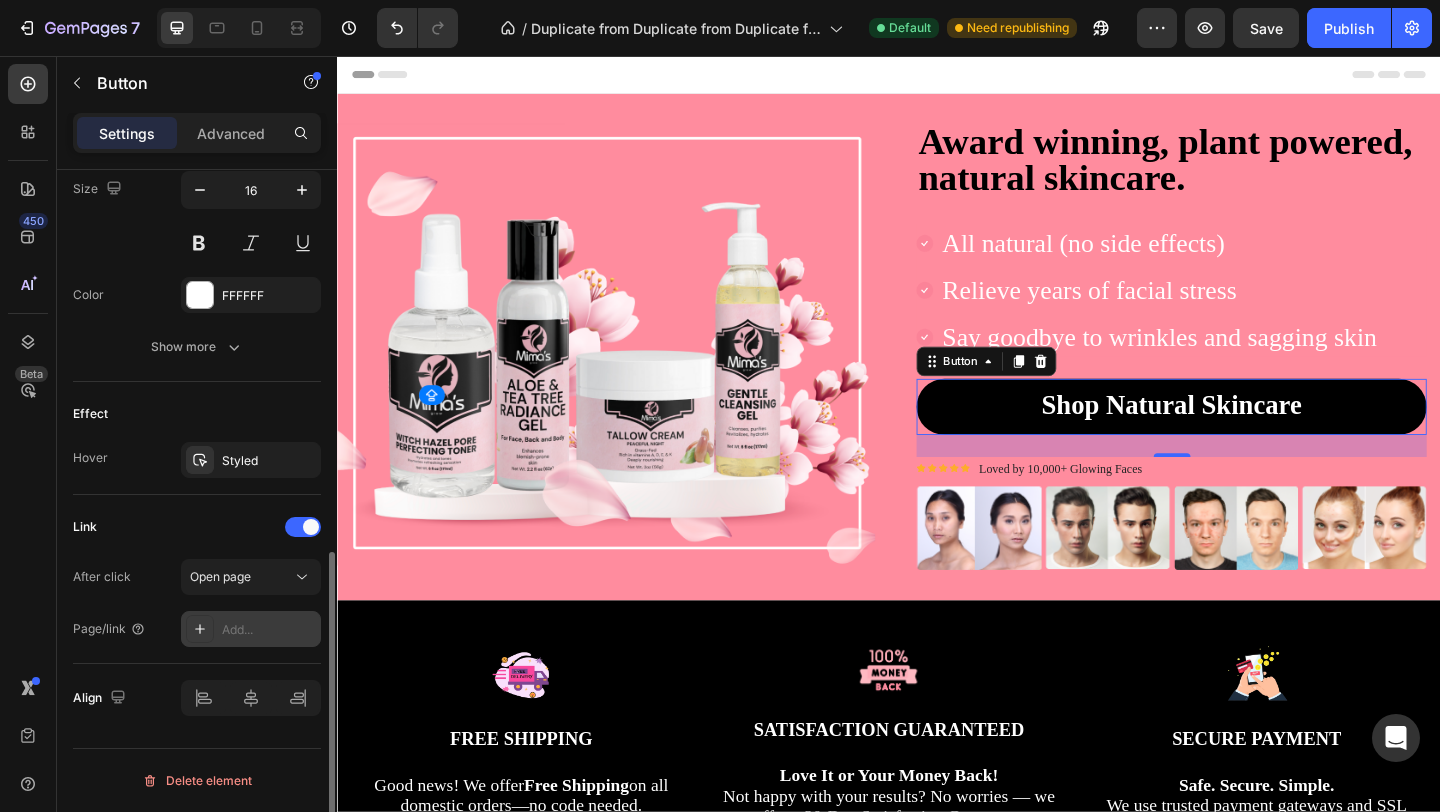 click on "Add..." at bounding box center (269, 630) 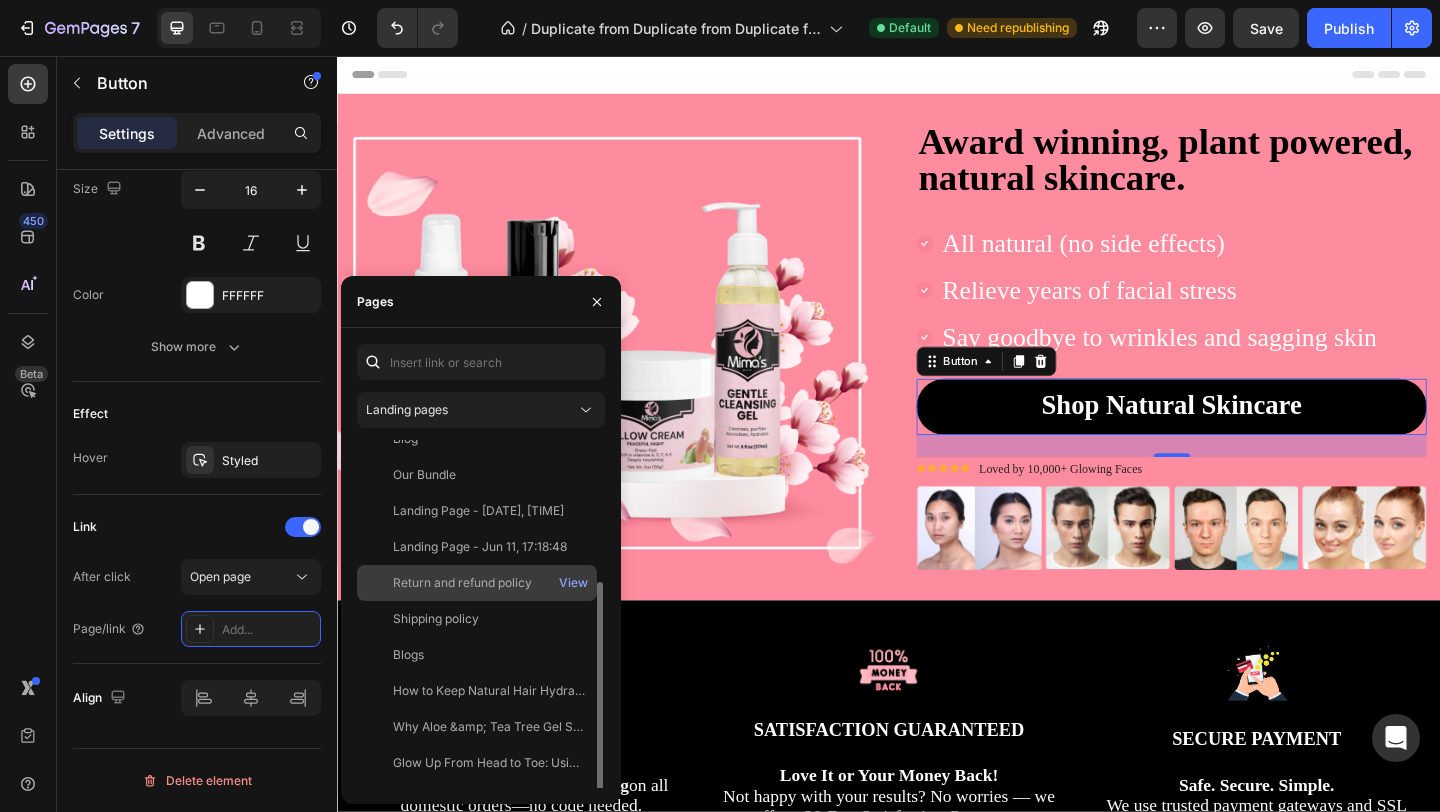 scroll, scrollTop: 0, scrollLeft: 0, axis: both 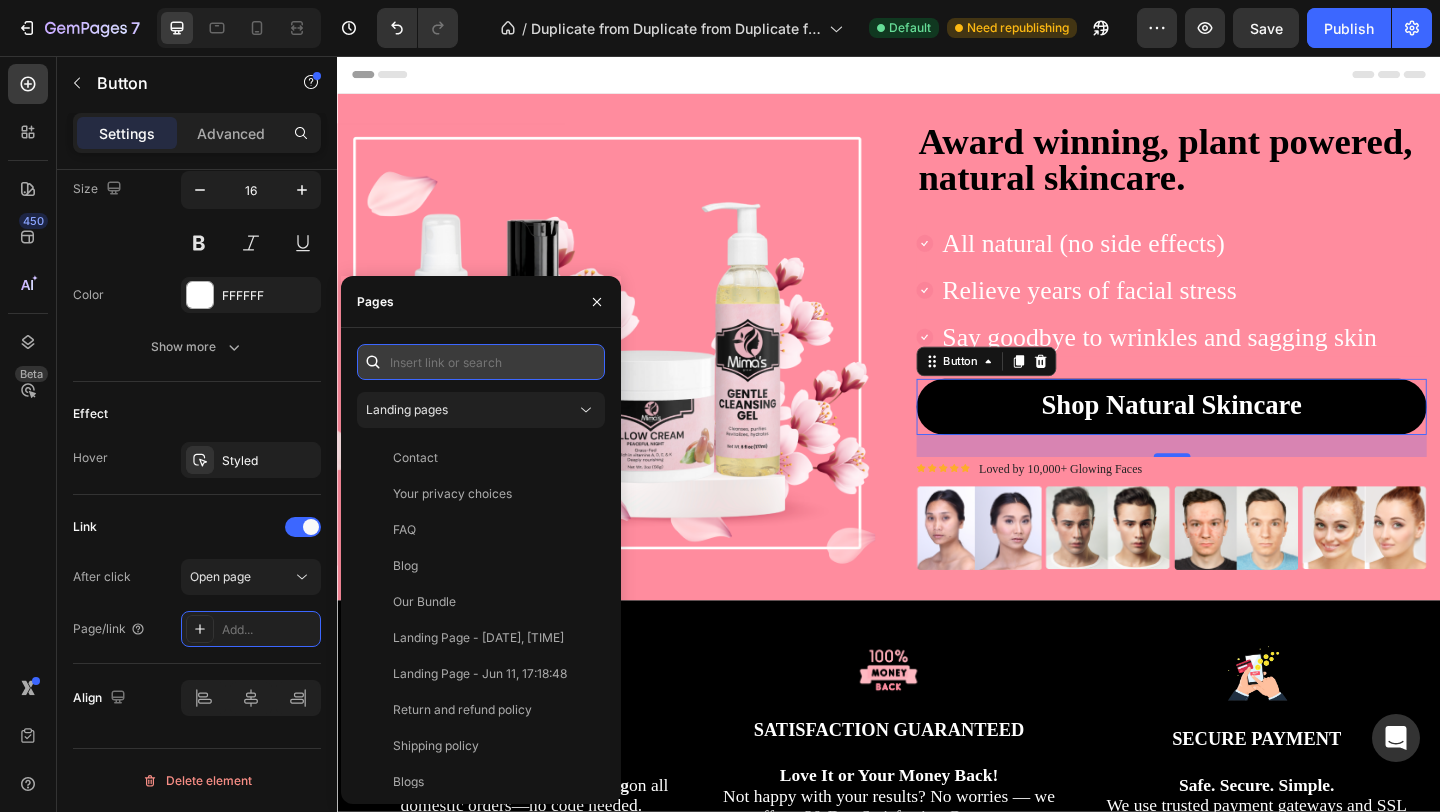 click at bounding box center (481, 362) 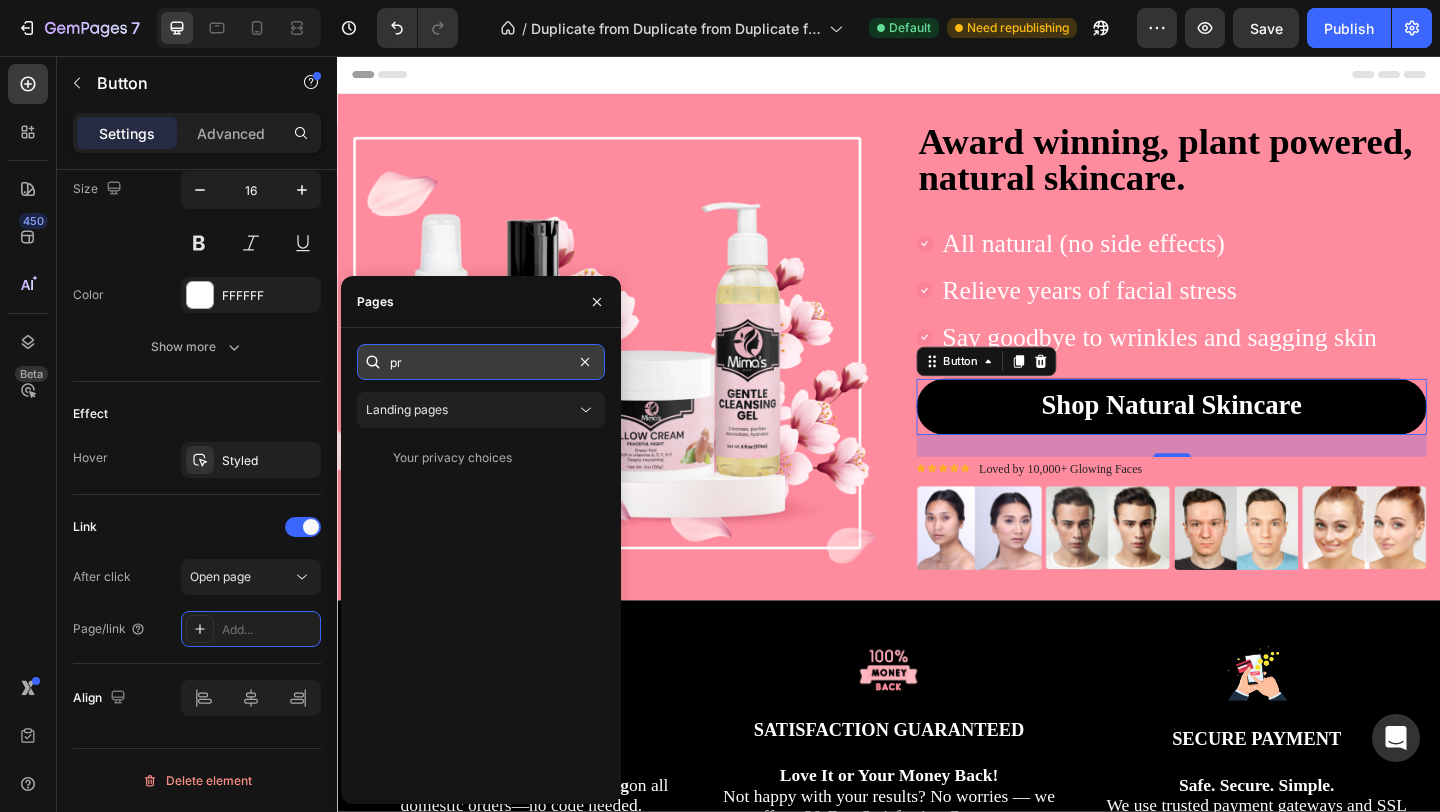 type on "p" 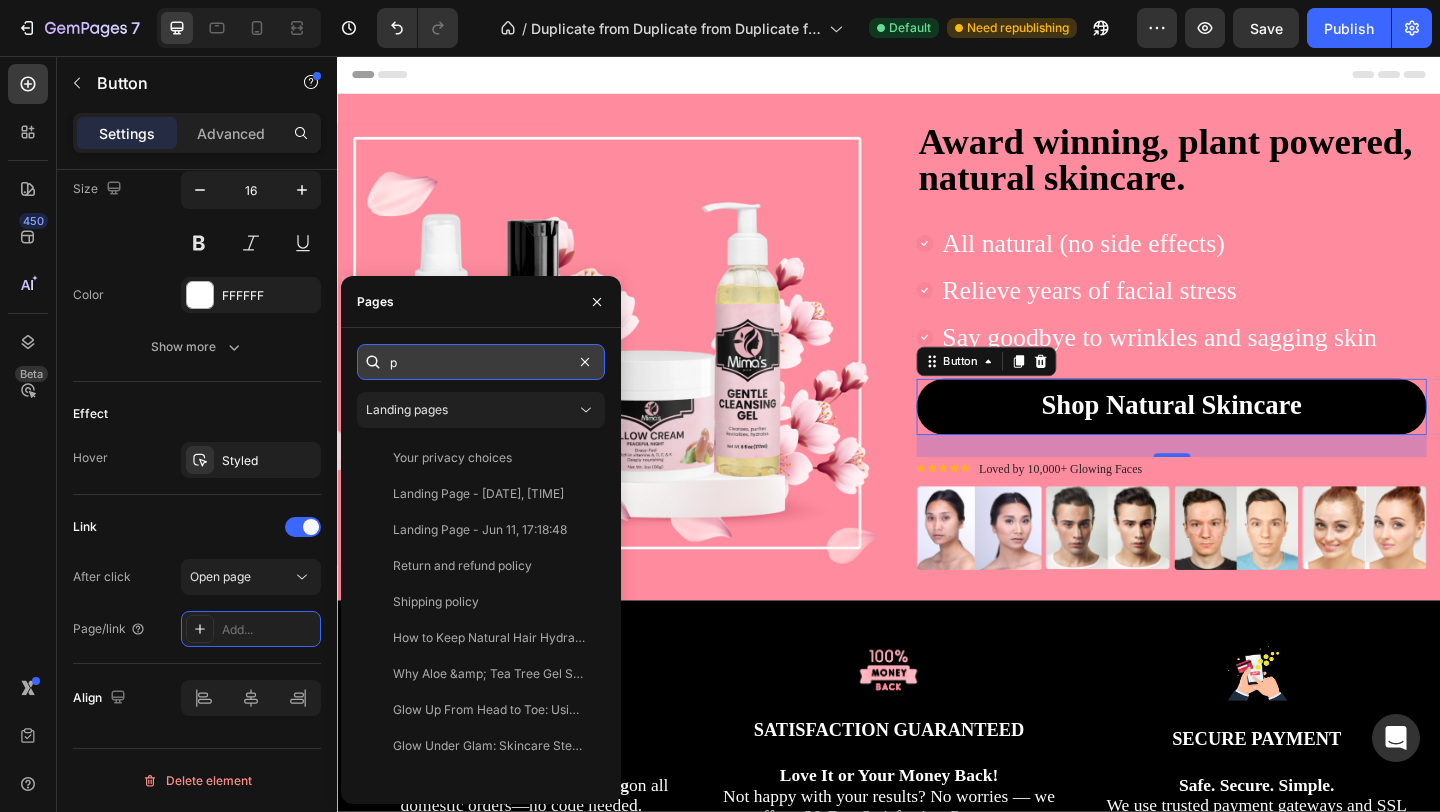 type 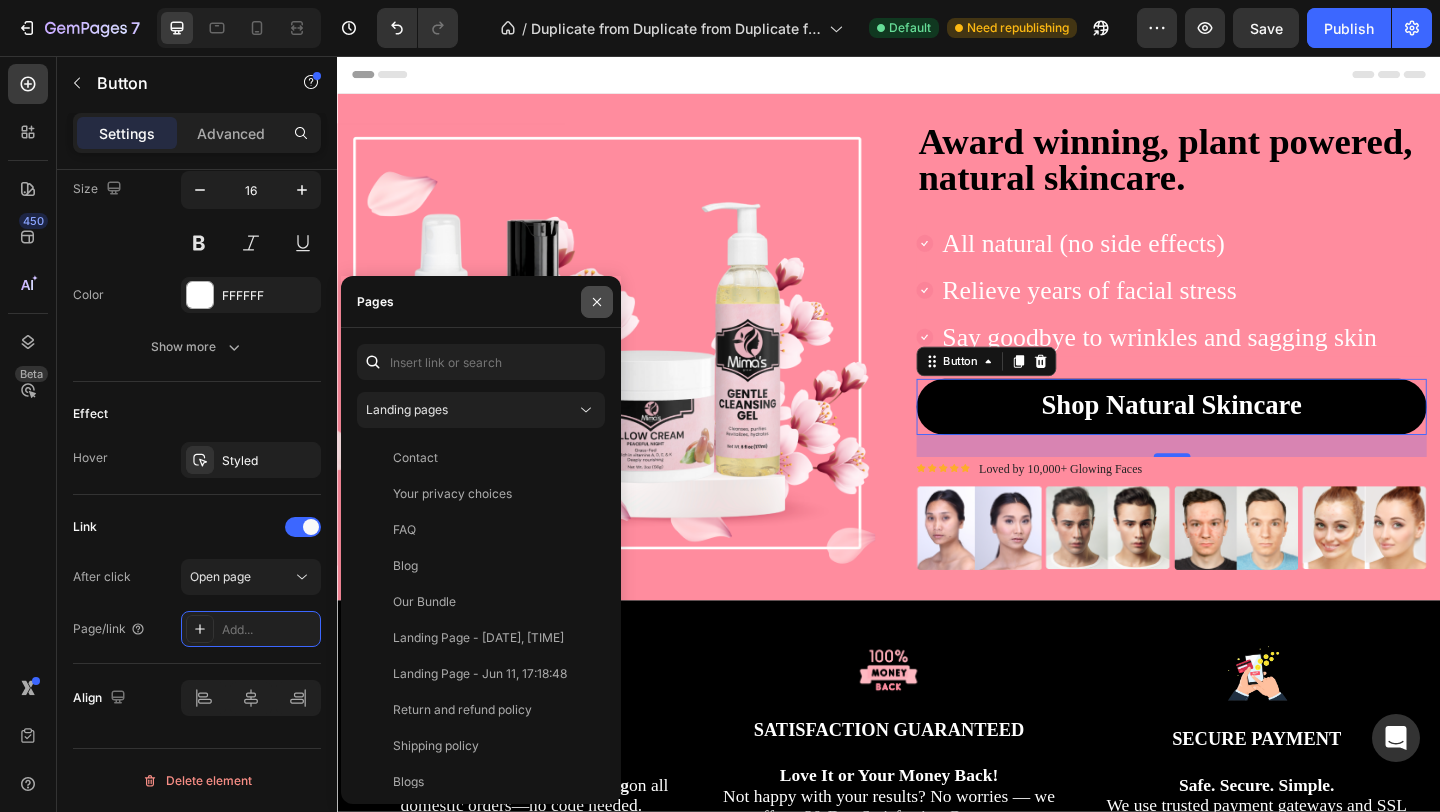click 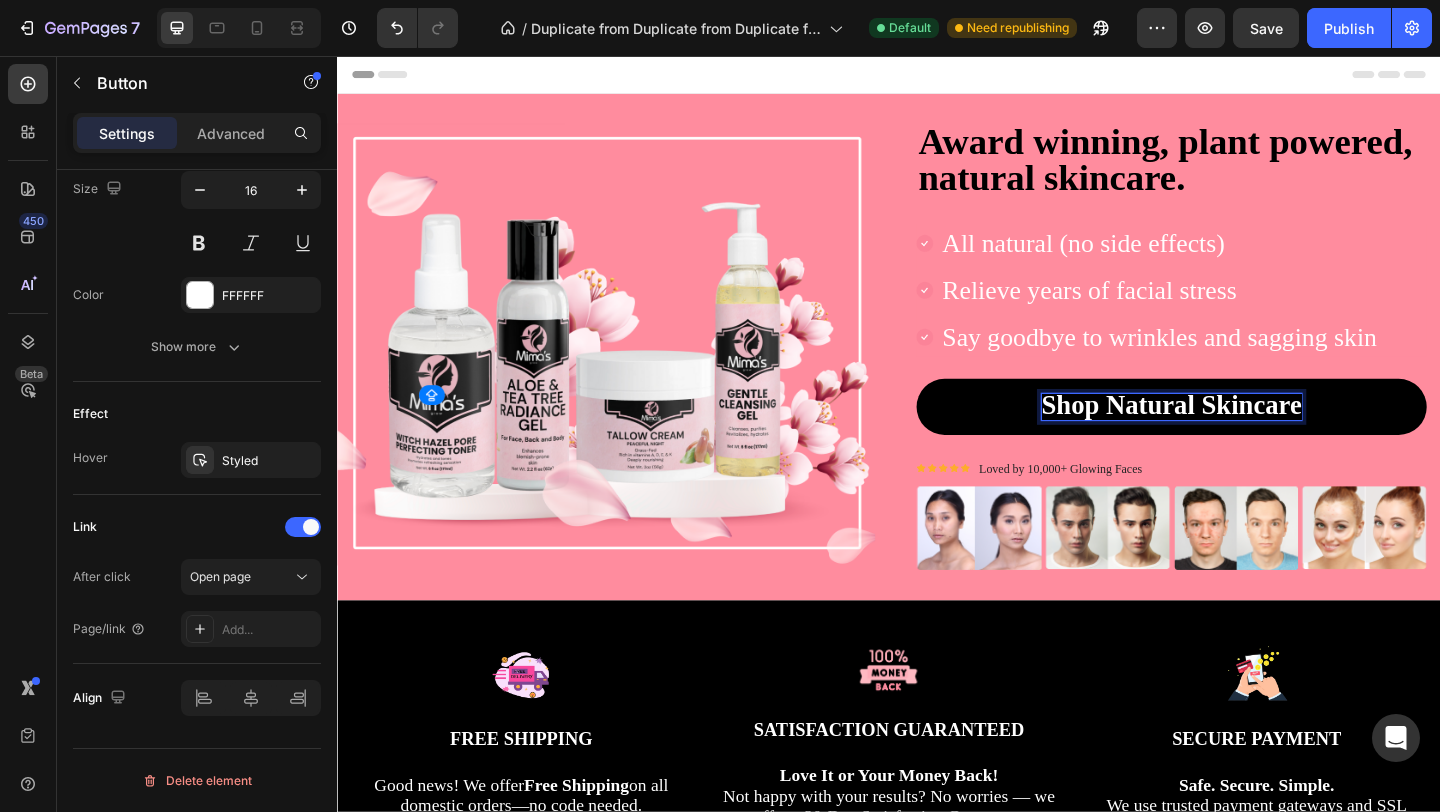 click on "Shop Natural Skincare" at bounding box center [1244, 435] 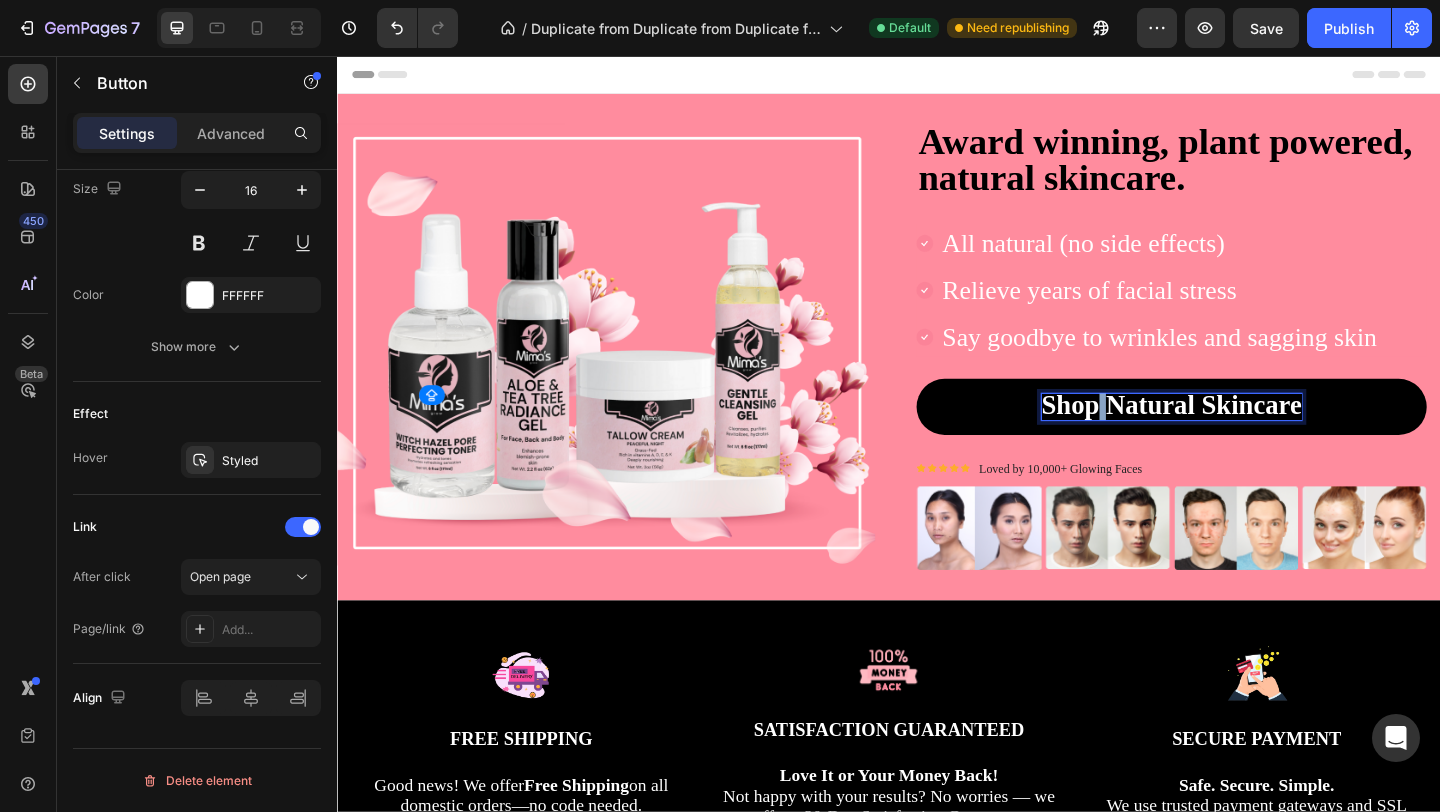 click on "Shop Natural Skincare" at bounding box center [1244, 435] 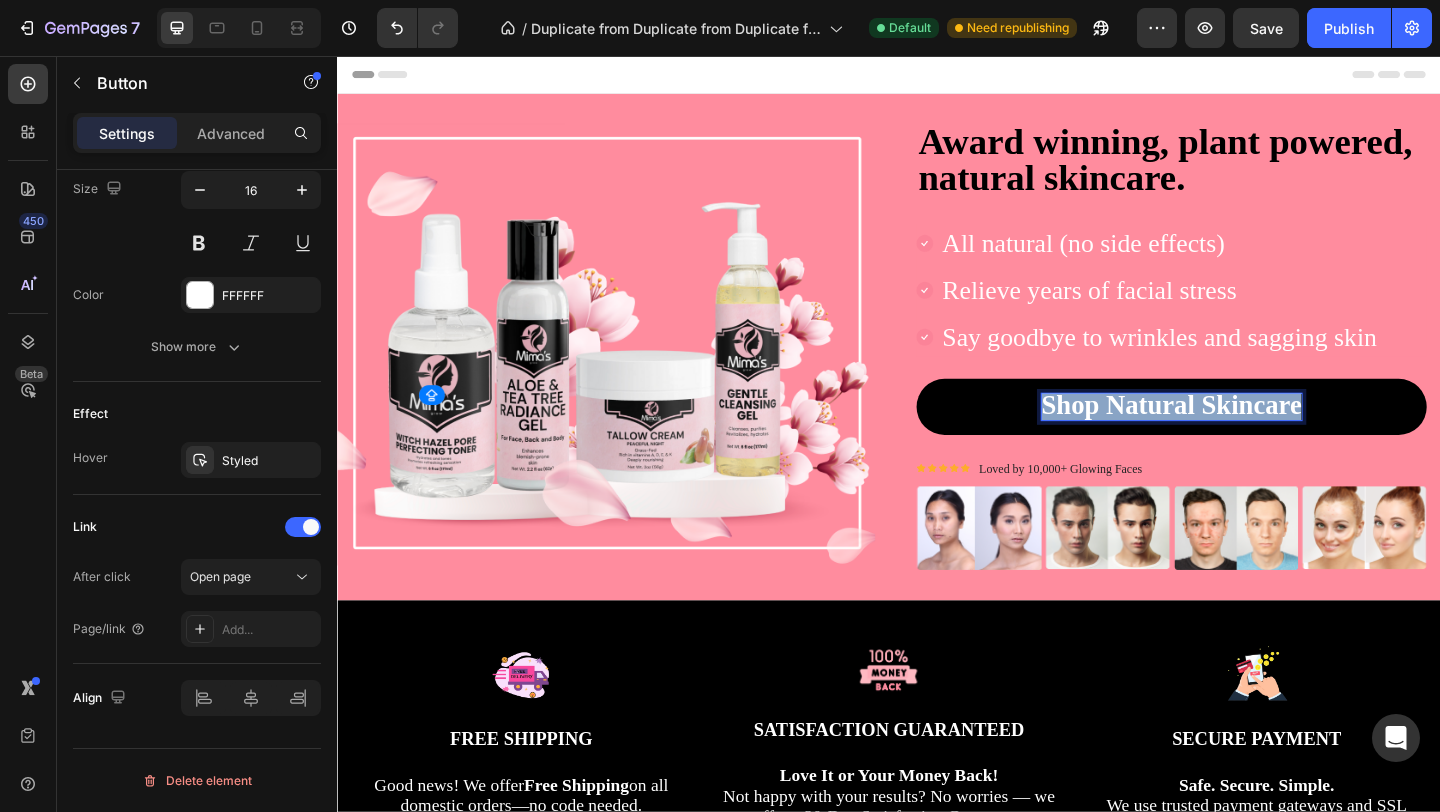 click on "Shop Natural Skincare" at bounding box center (1244, 435) 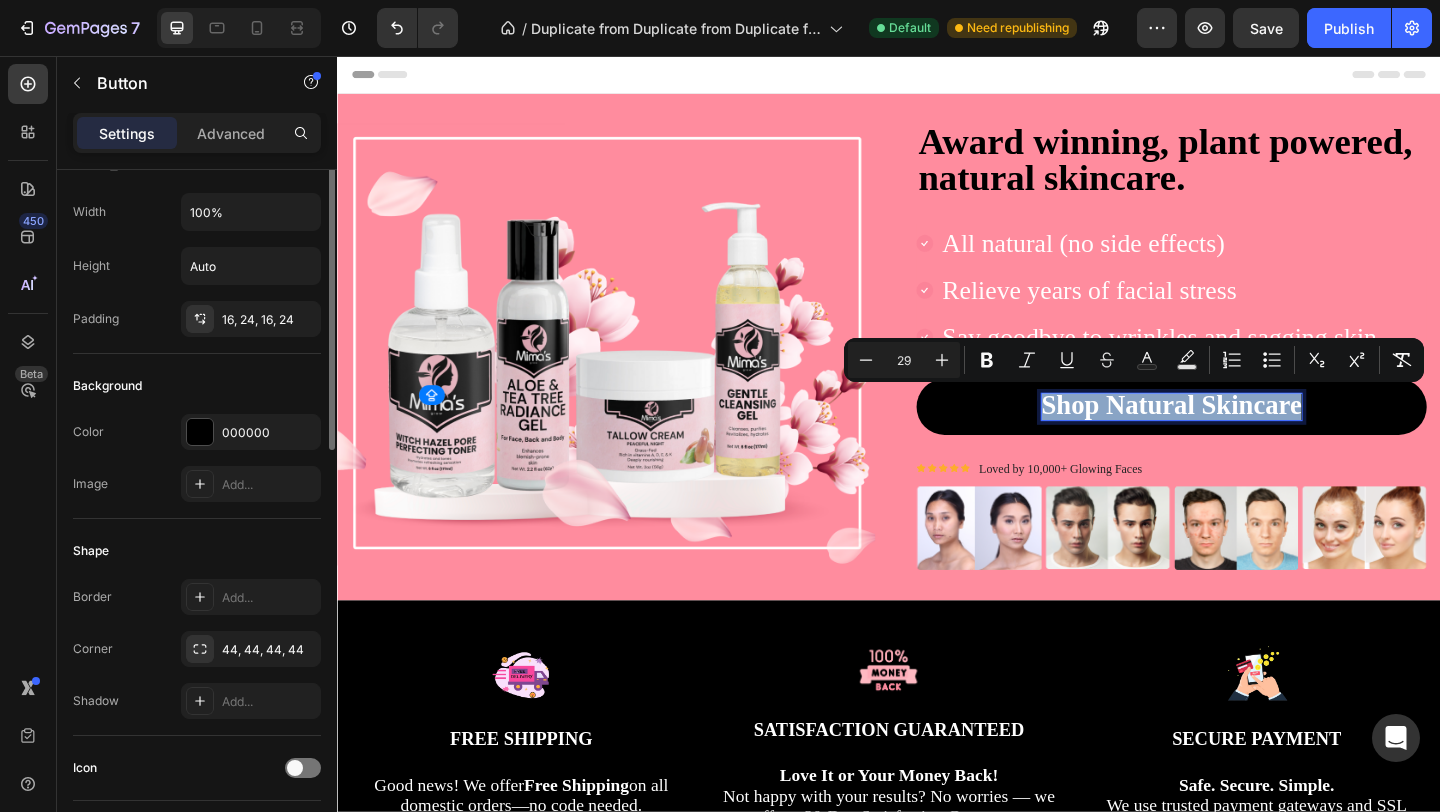 scroll, scrollTop: 0, scrollLeft: 0, axis: both 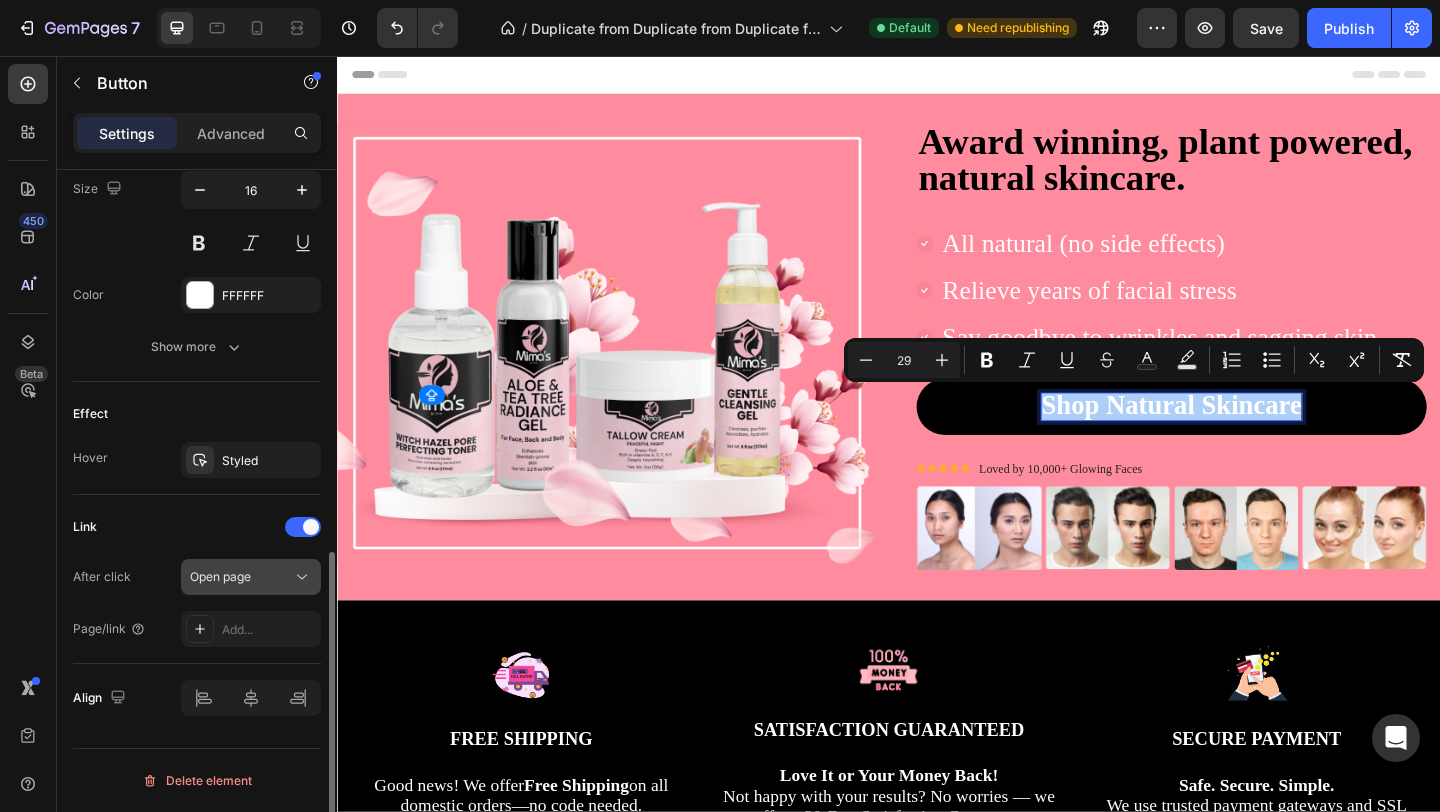 click 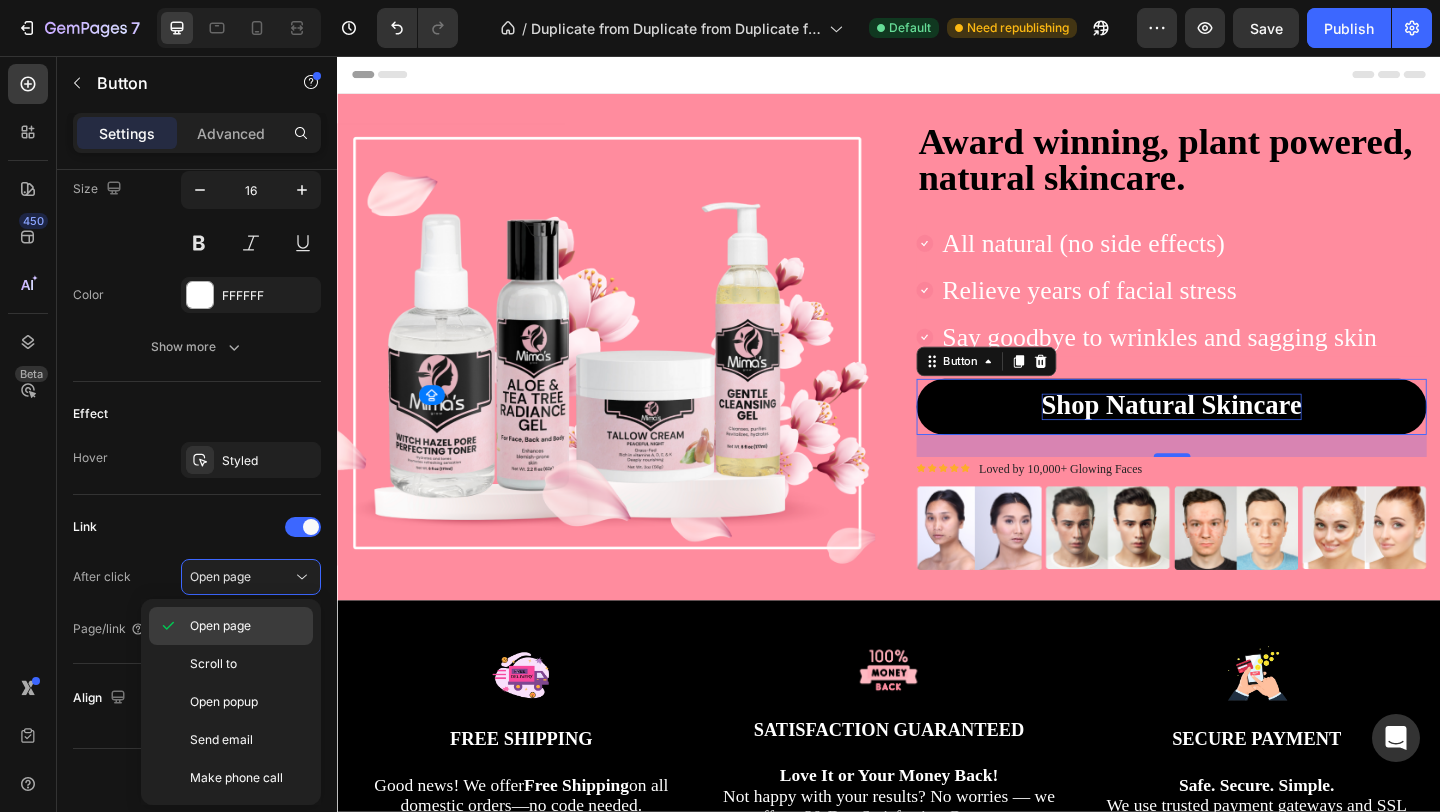 click on "Open page" at bounding box center (220, 626) 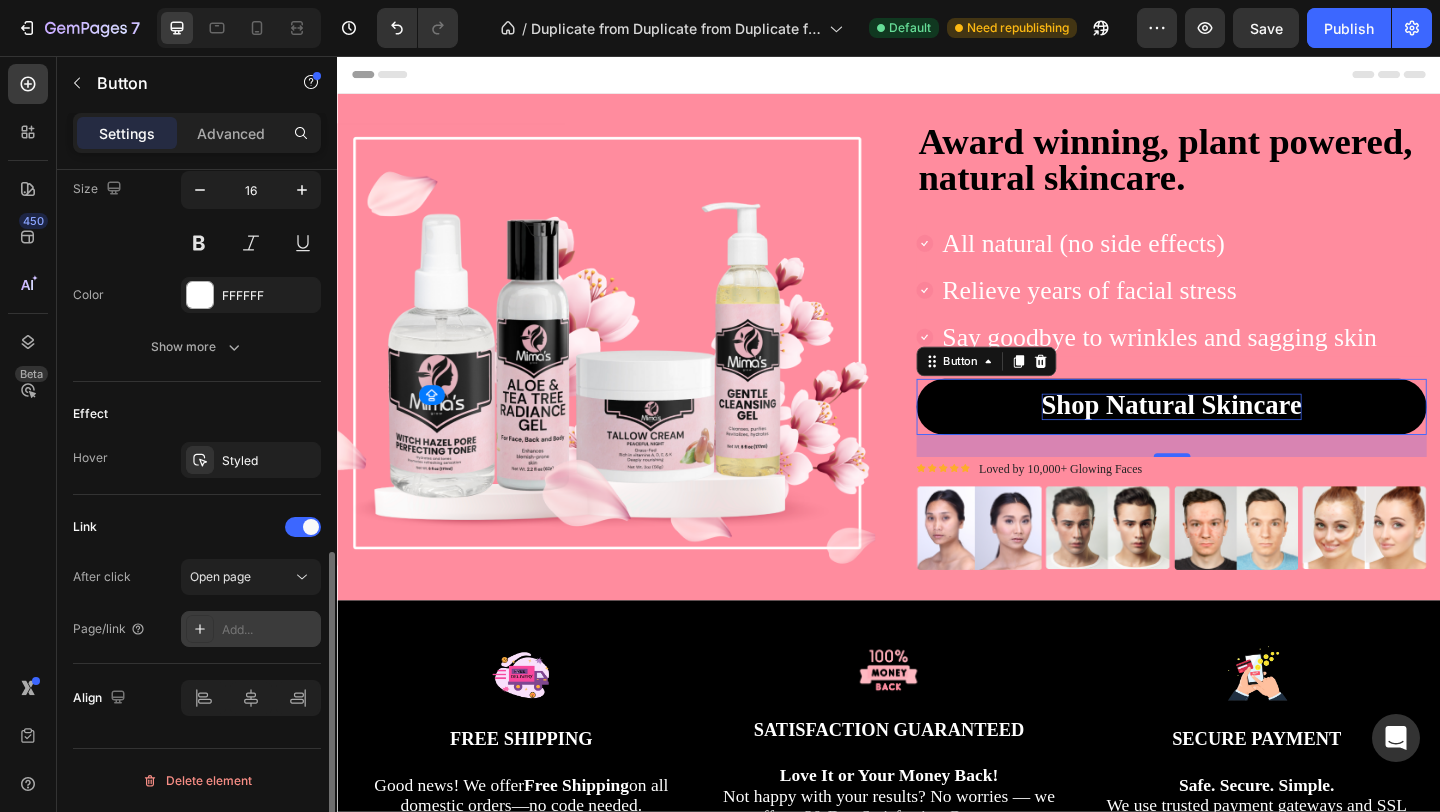 click on "Add..." at bounding box center [269, 630] 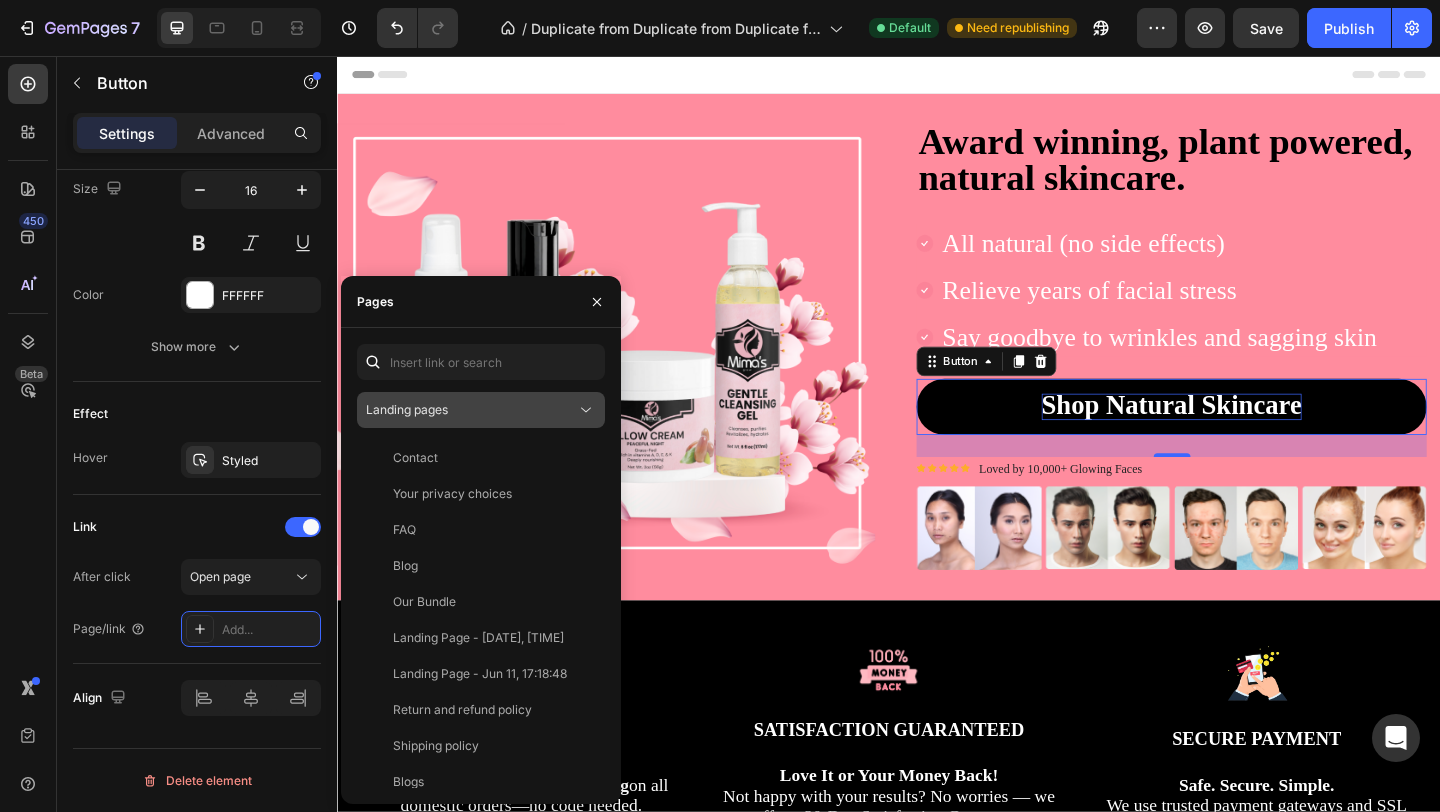 click 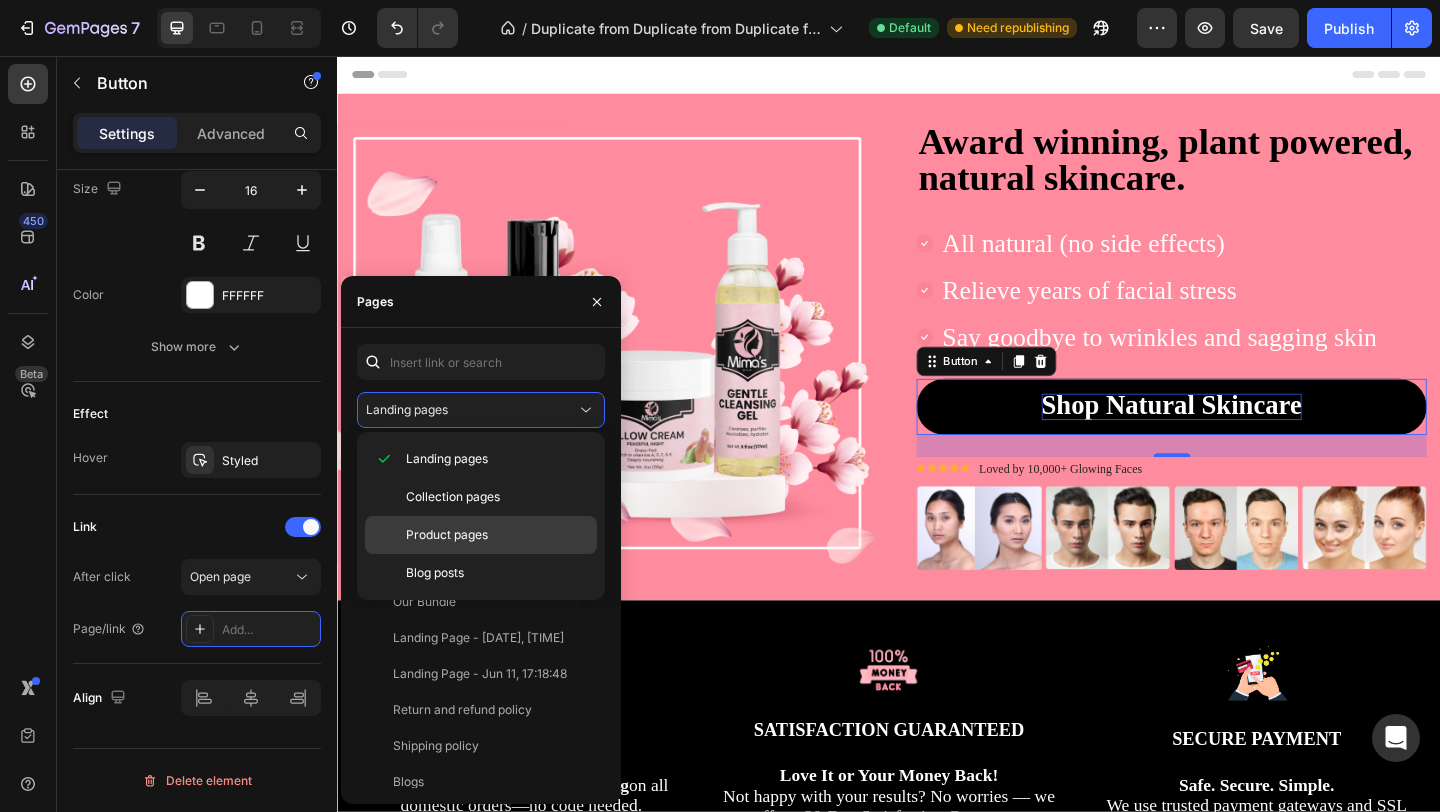 click on "Product pages" at bounding box center (447, 535) 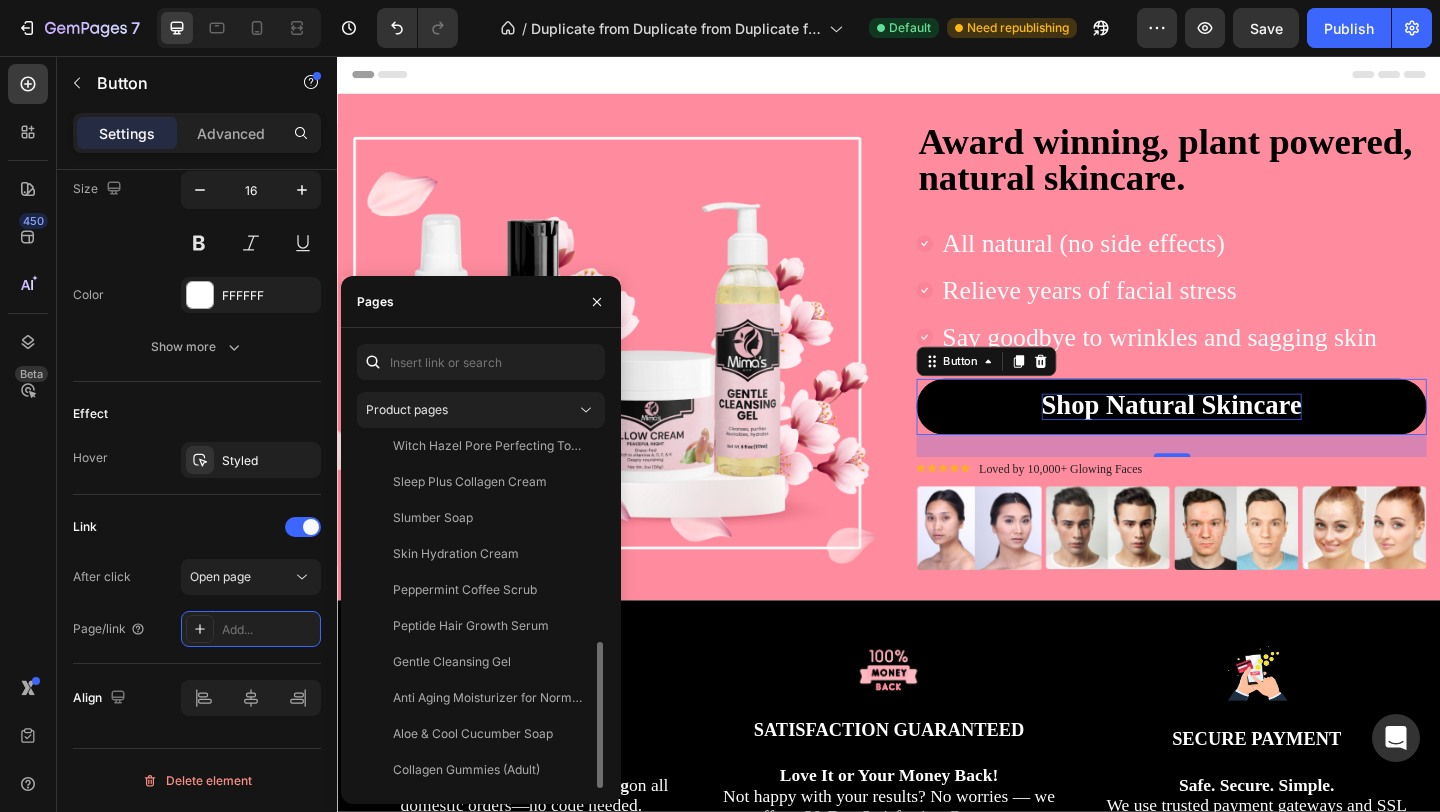 scroll, scrollTop: 0, scrollLeft: 0, axis: both 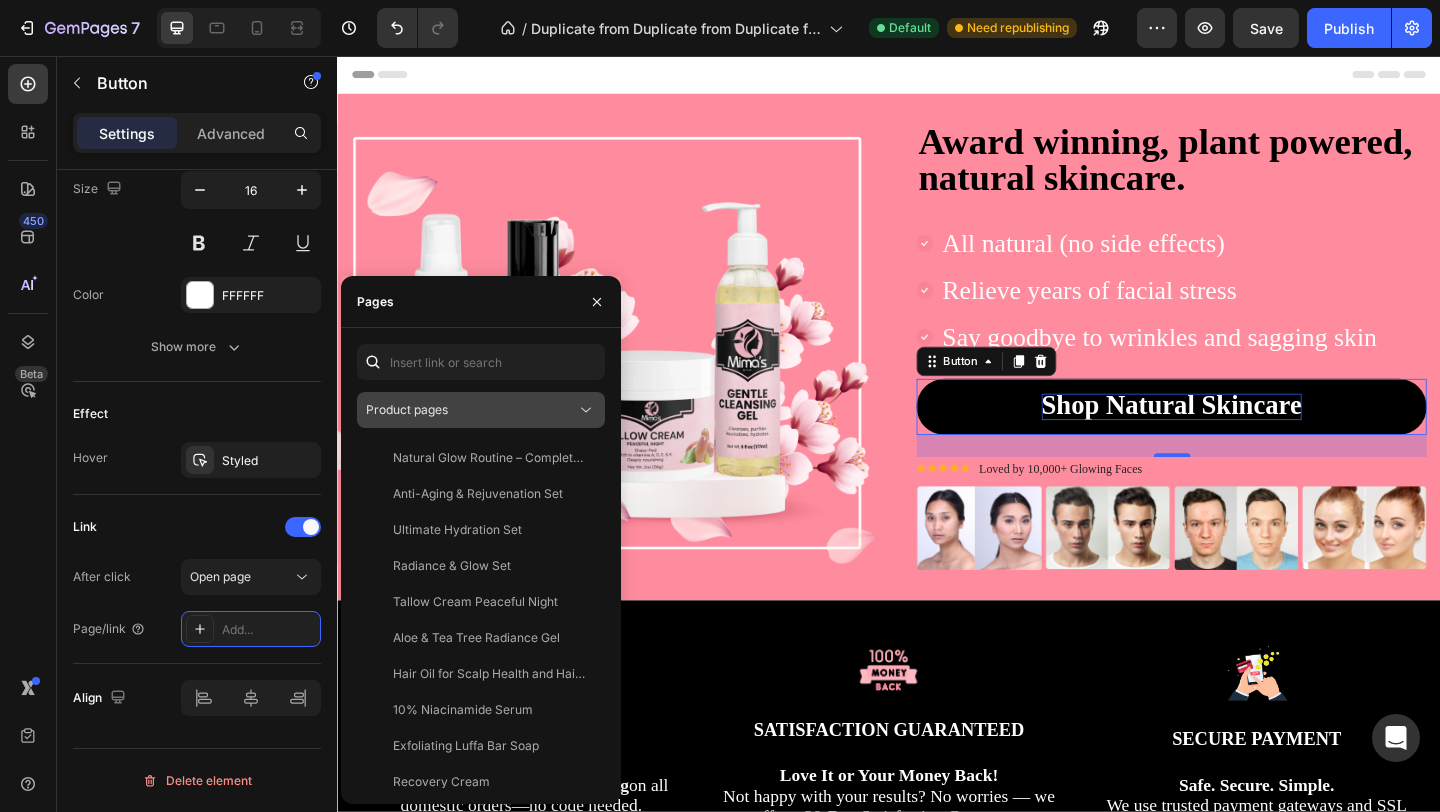 click 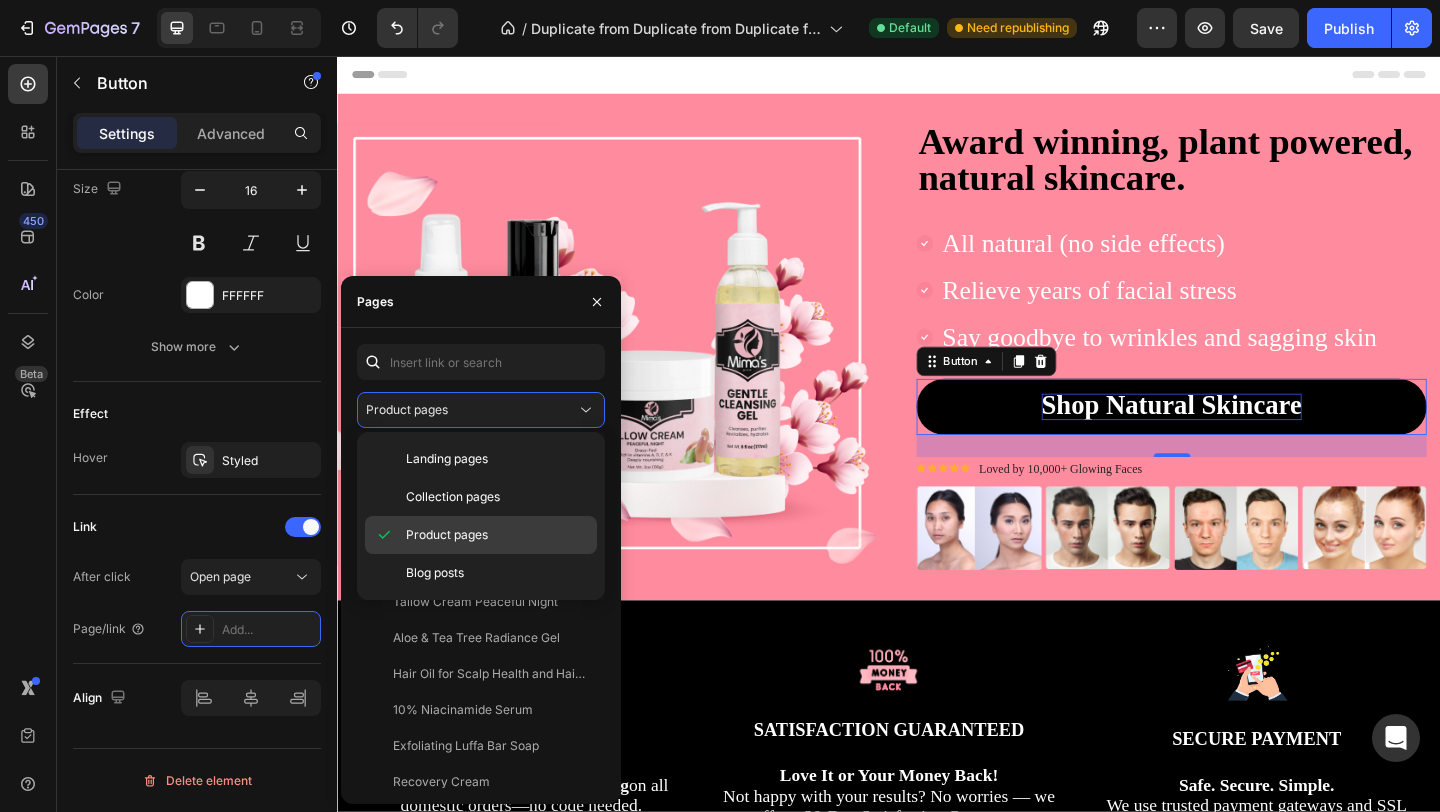 click on "Product pages" at bounding box center (447, 535) 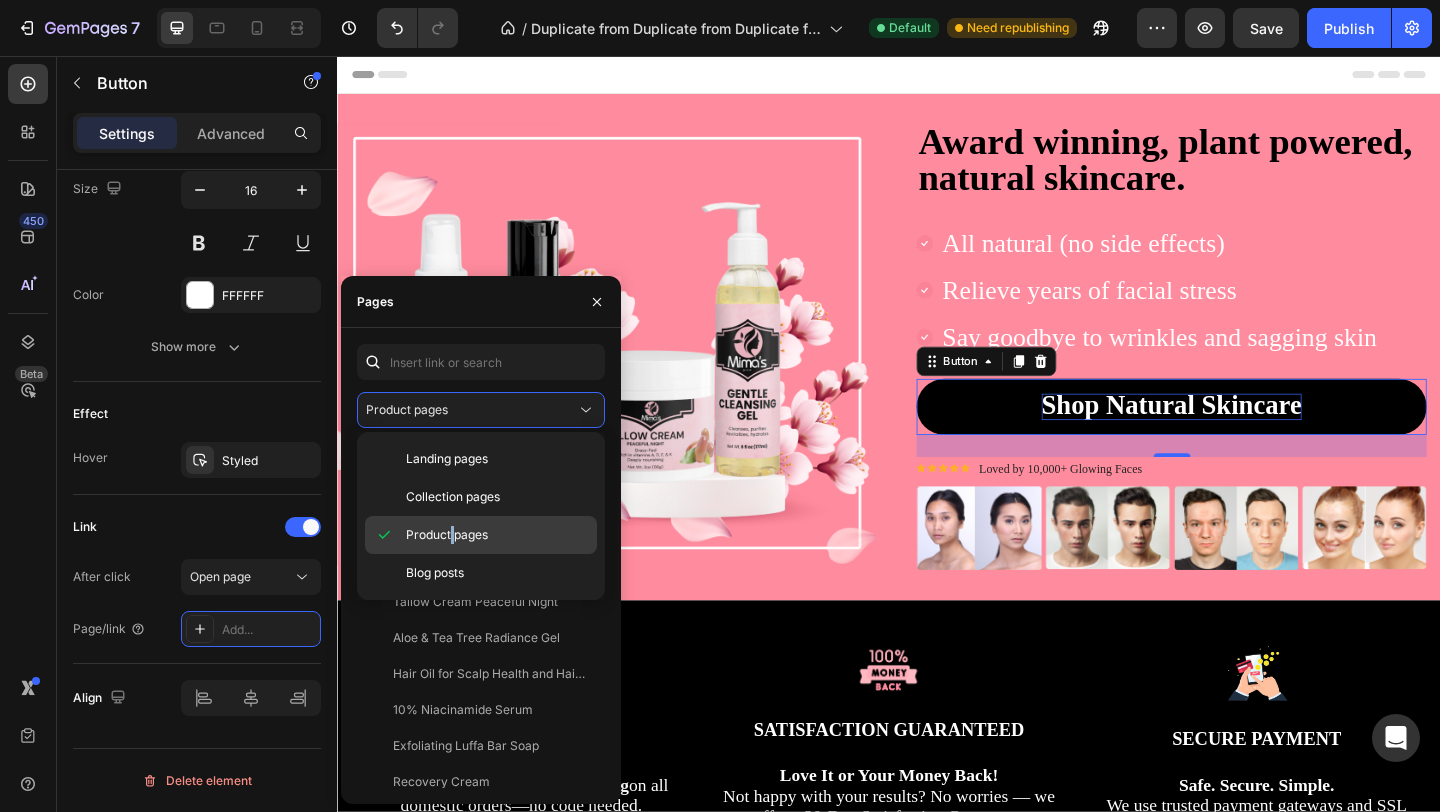 click on "Product pages" at bounding box center (447, 535) 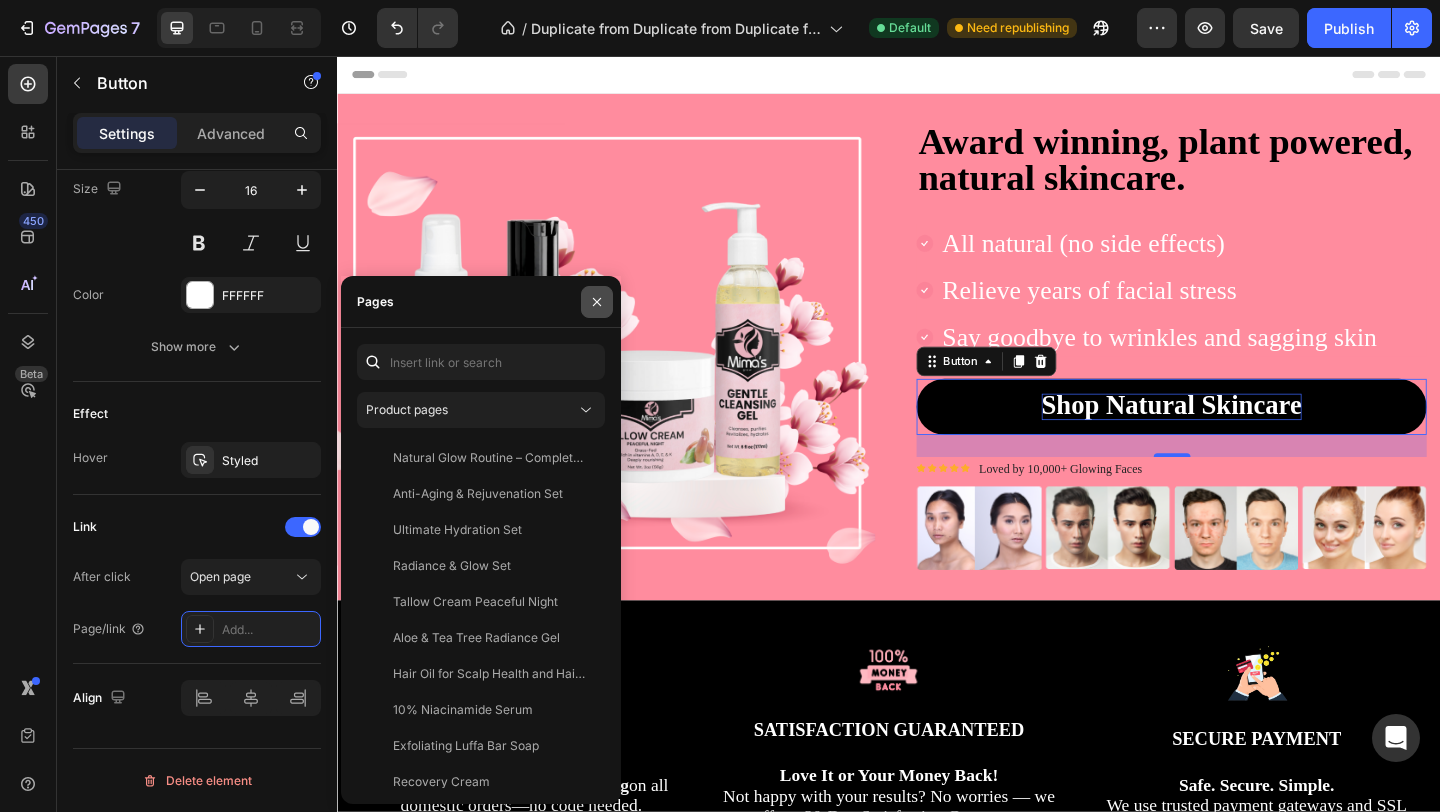 click 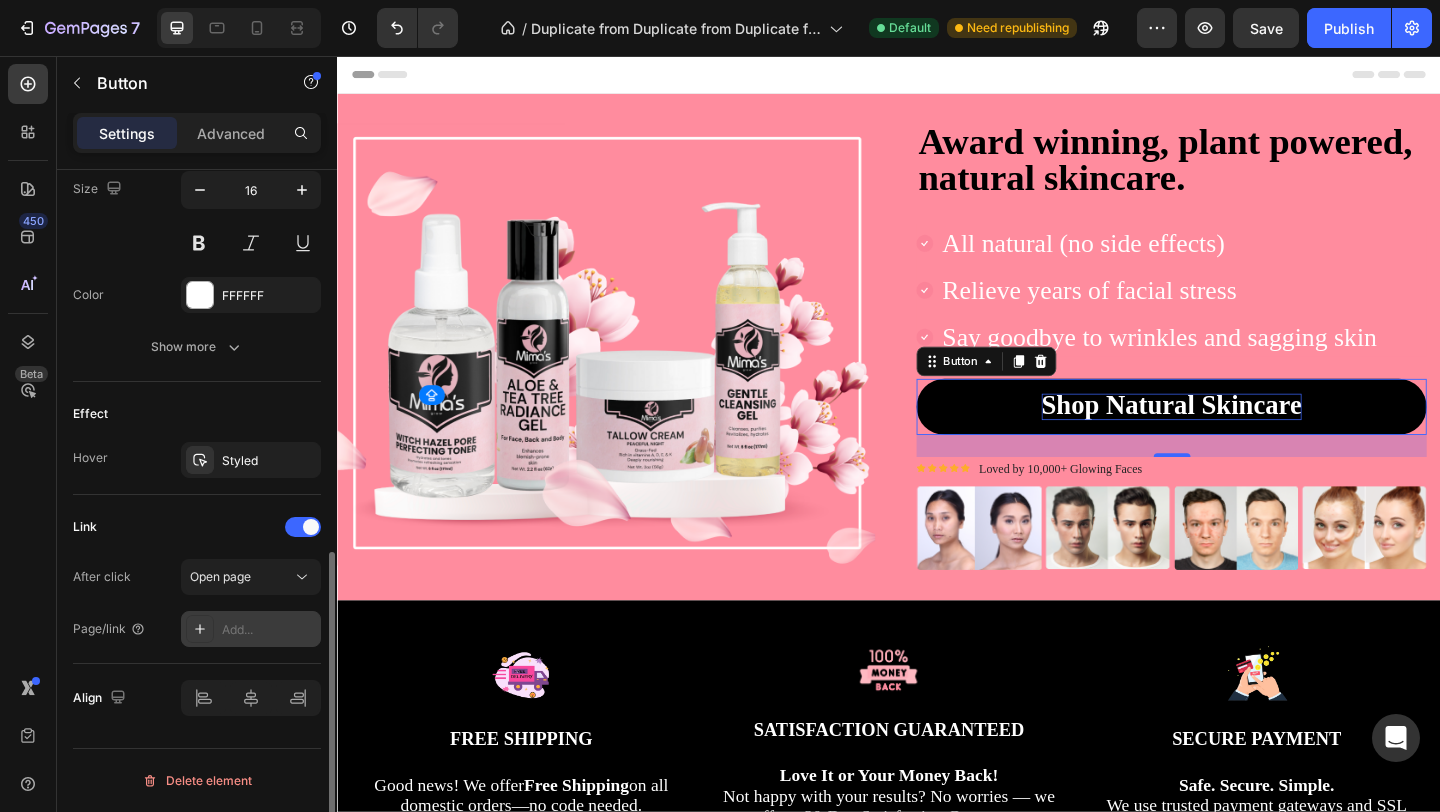 click 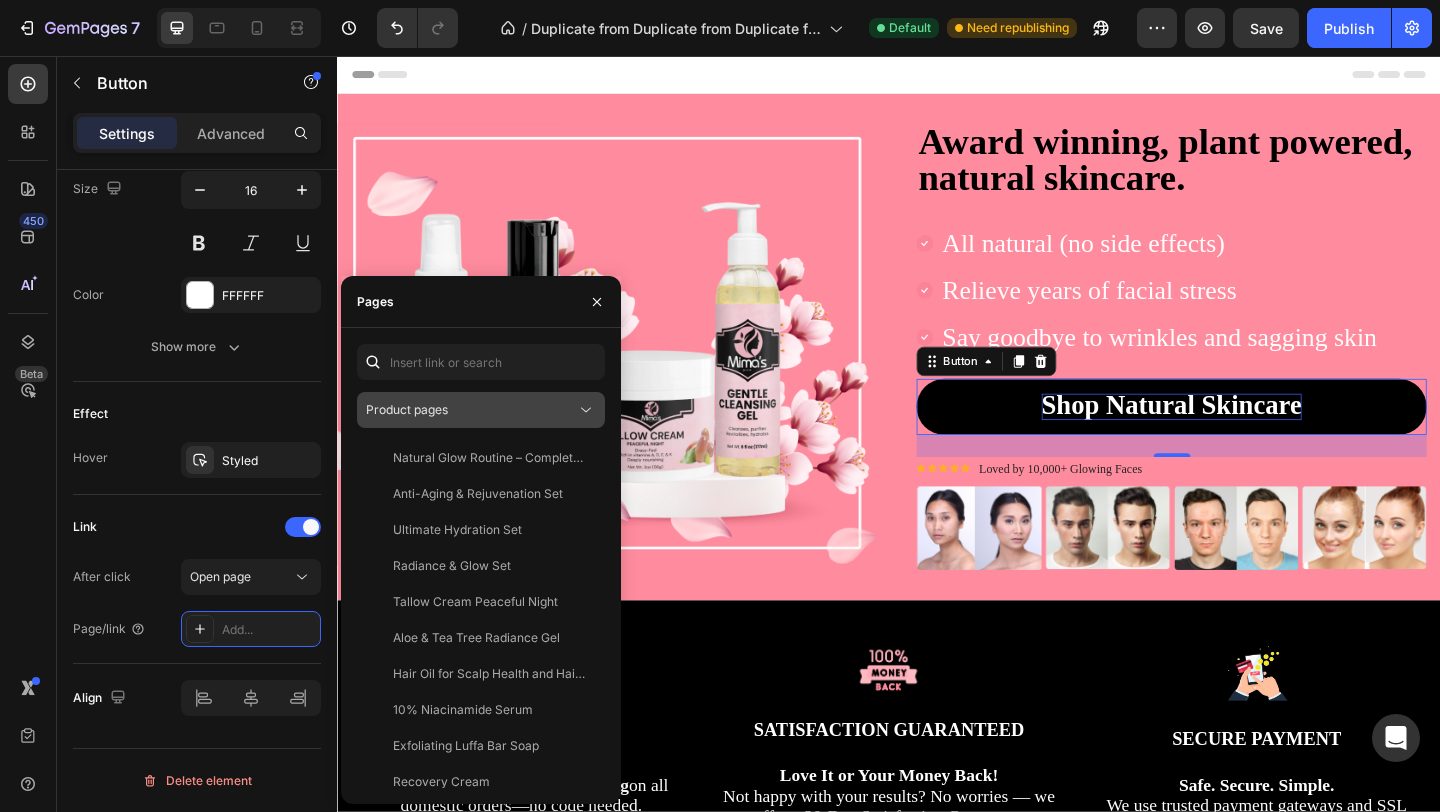 click on "Product pages" at bounding box center [471, 410] 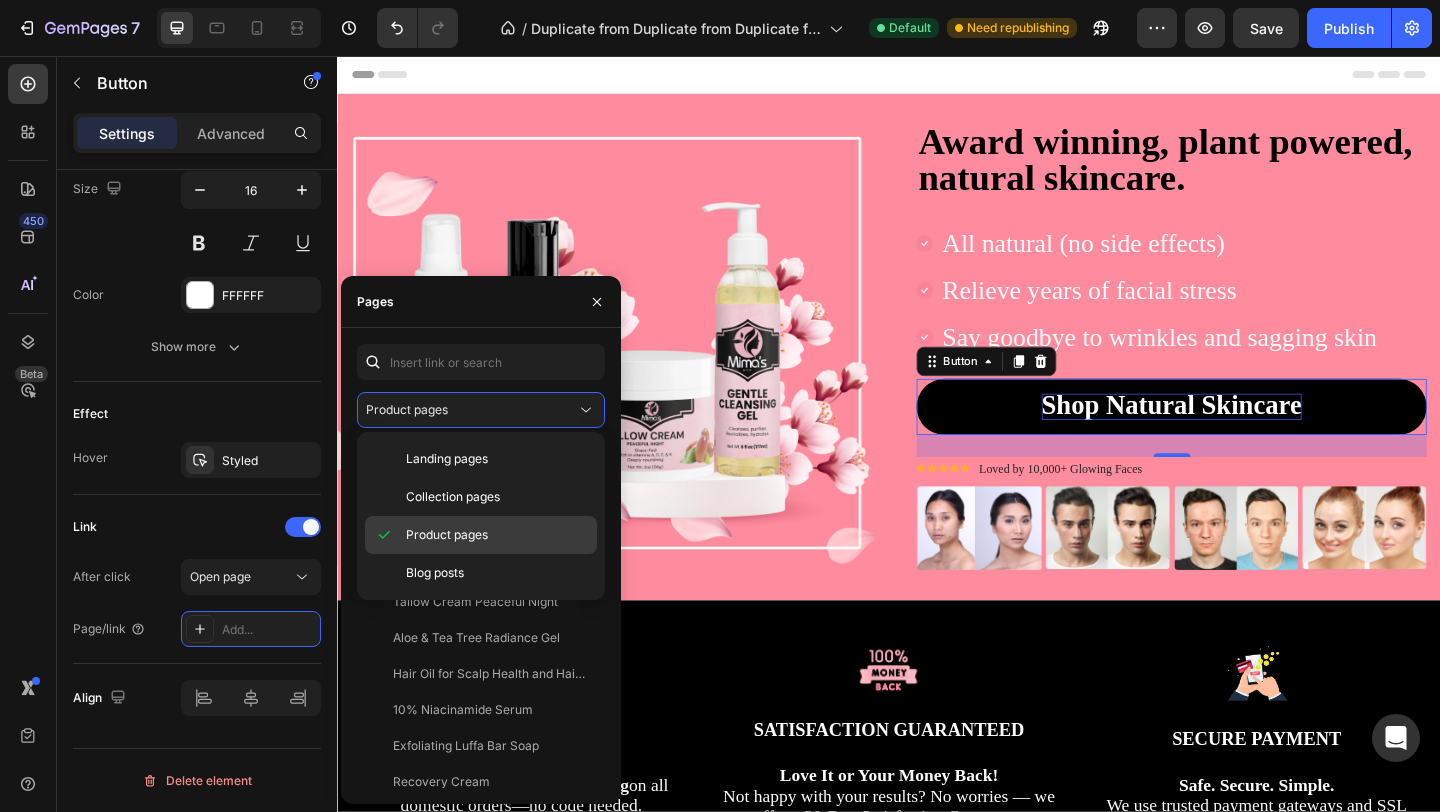 click on "Product pages" at bounding box center [447, 535] 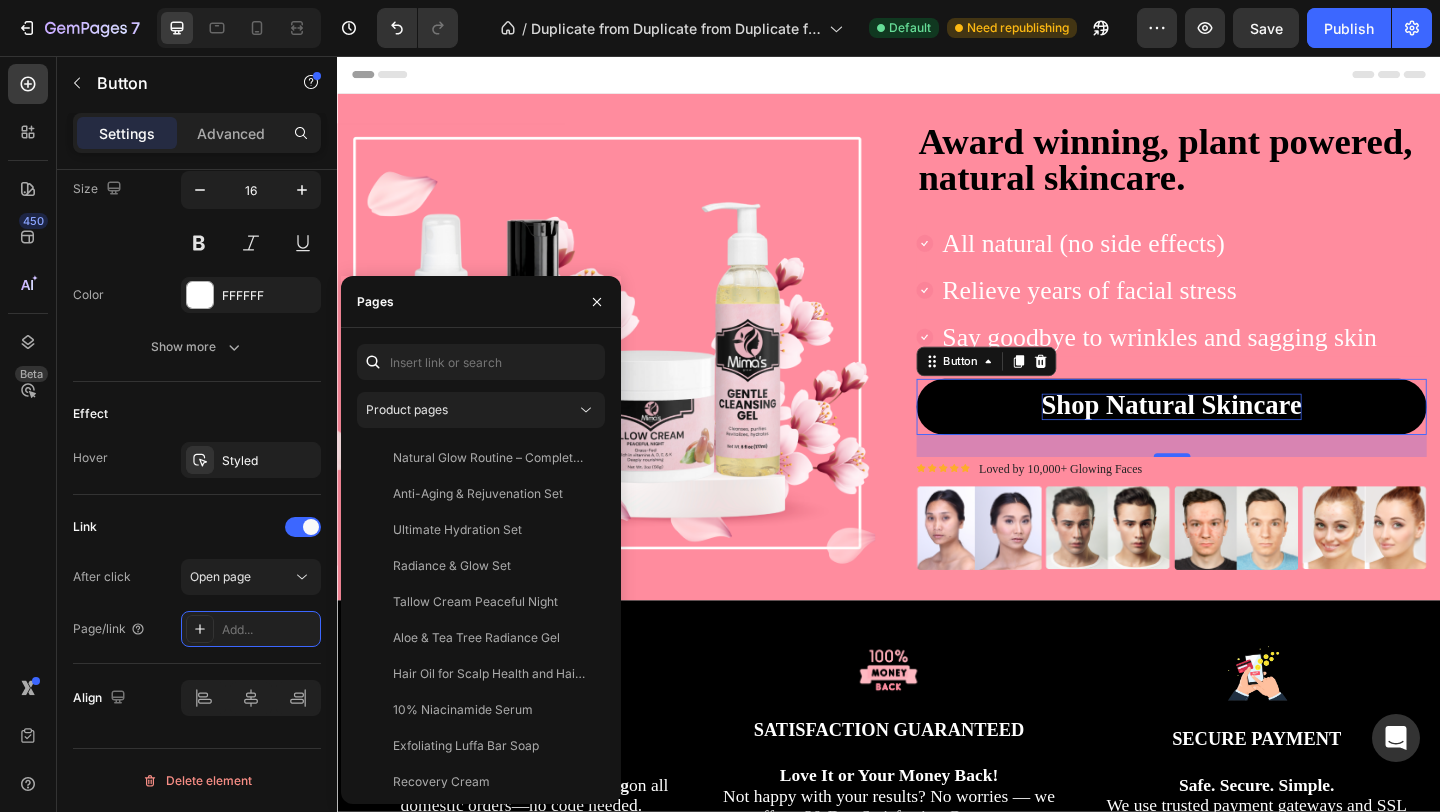 click on "450 Beta Sections(18) Elements(83) Section Element Hero Section Product Detail Brands Trusted Badges Guarantee Product Breakdown How to use Testimonials Compare Bundle FAQs Social Proof Brand Story Product List Collection Blog List Contact Sticky Add to Cart Custom Footer Browse Library 450 Layout
Row
Row
Row
Row Text
Heading
Text Block Button
Button
Button Media
Image
Image
Video" 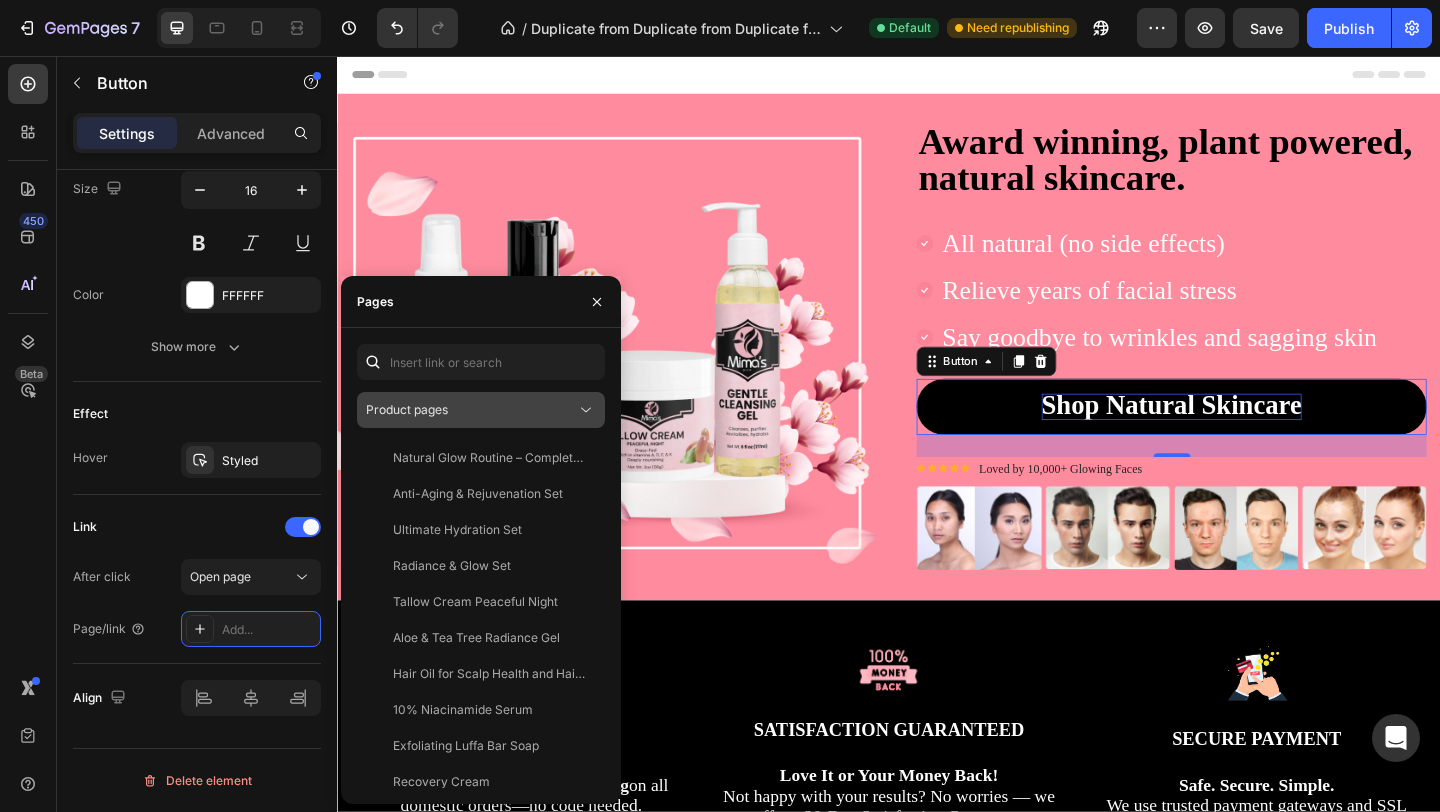 click on "Product pages" at bounding box center (471, 410) 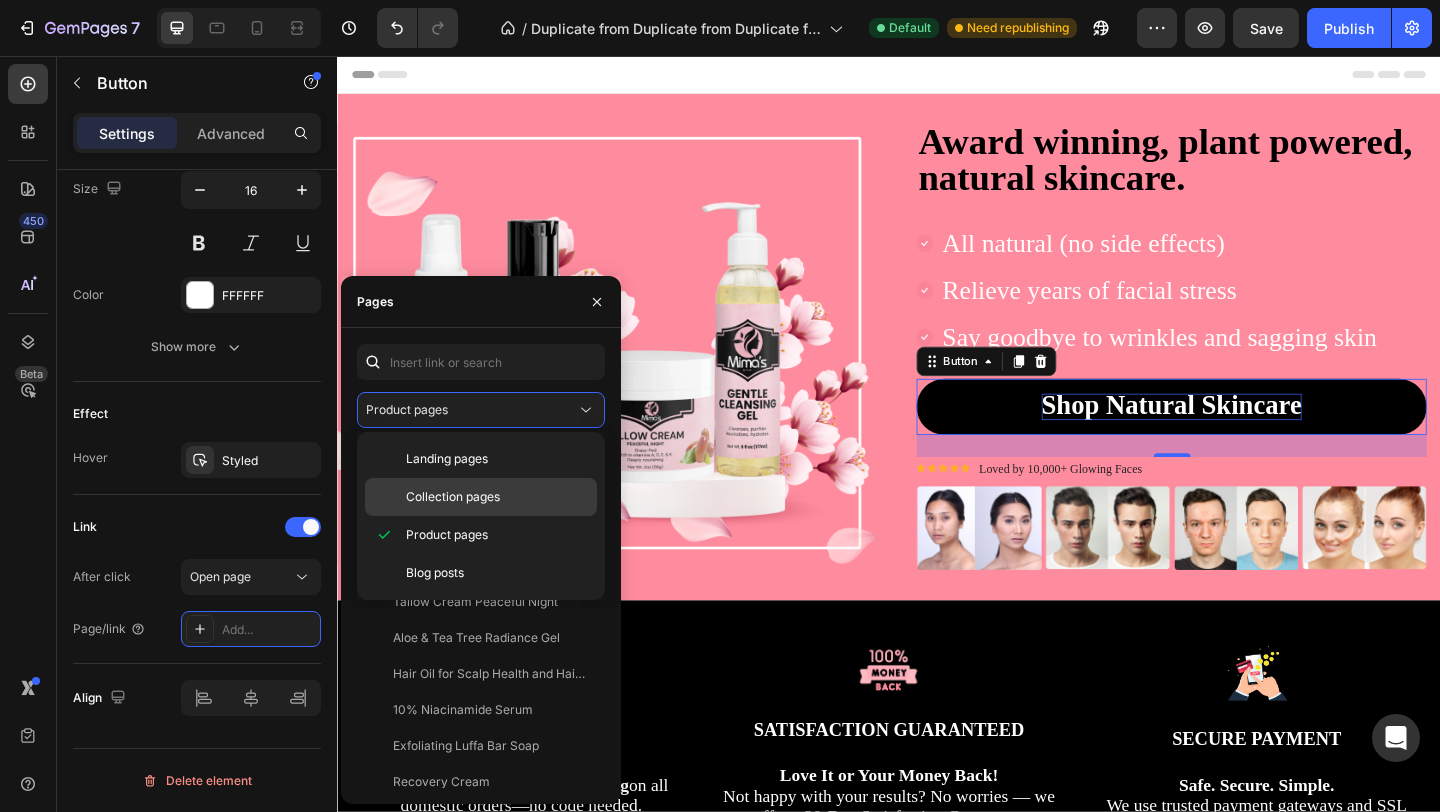 click on "Collection pages" at bounding box center (453, 497) 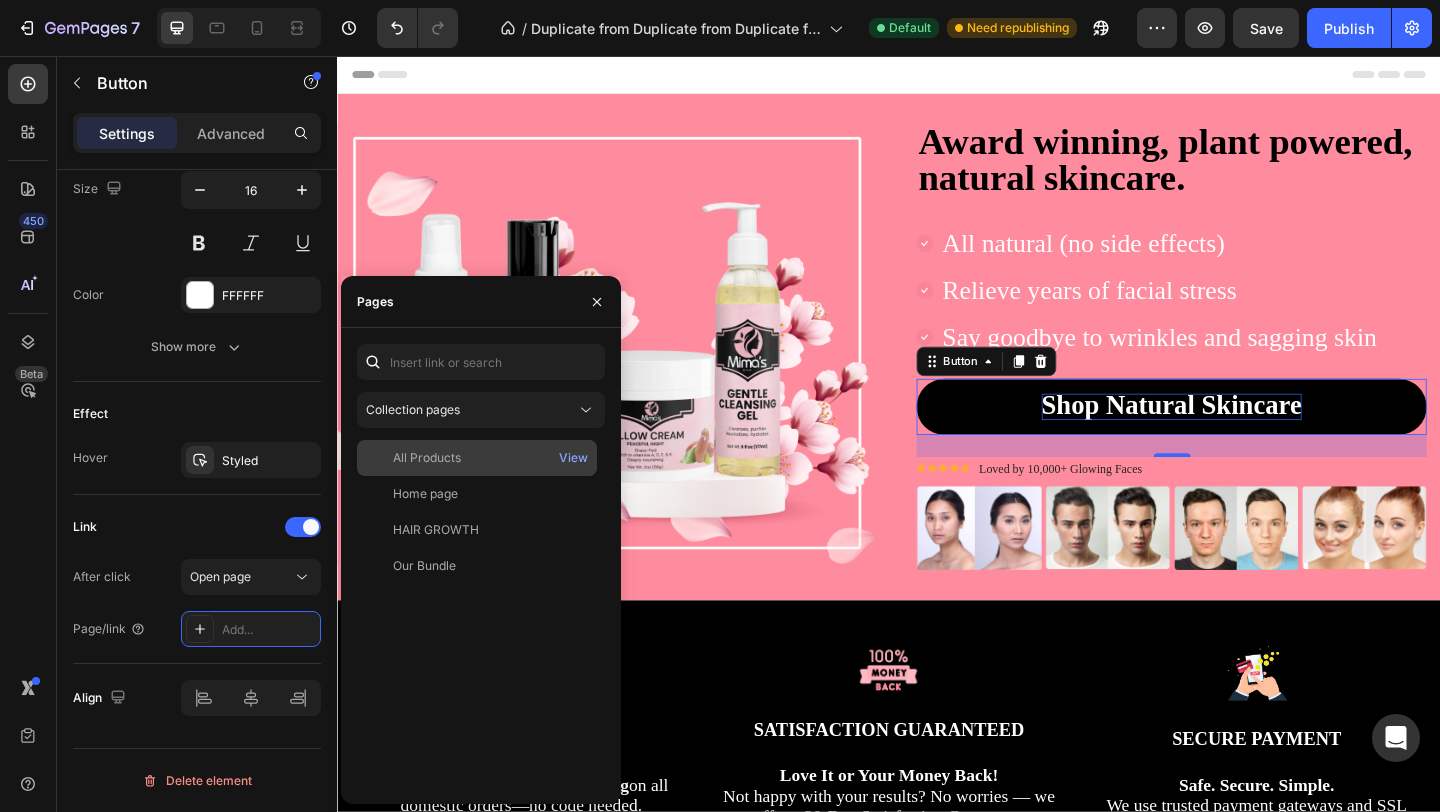 click on "All Products" 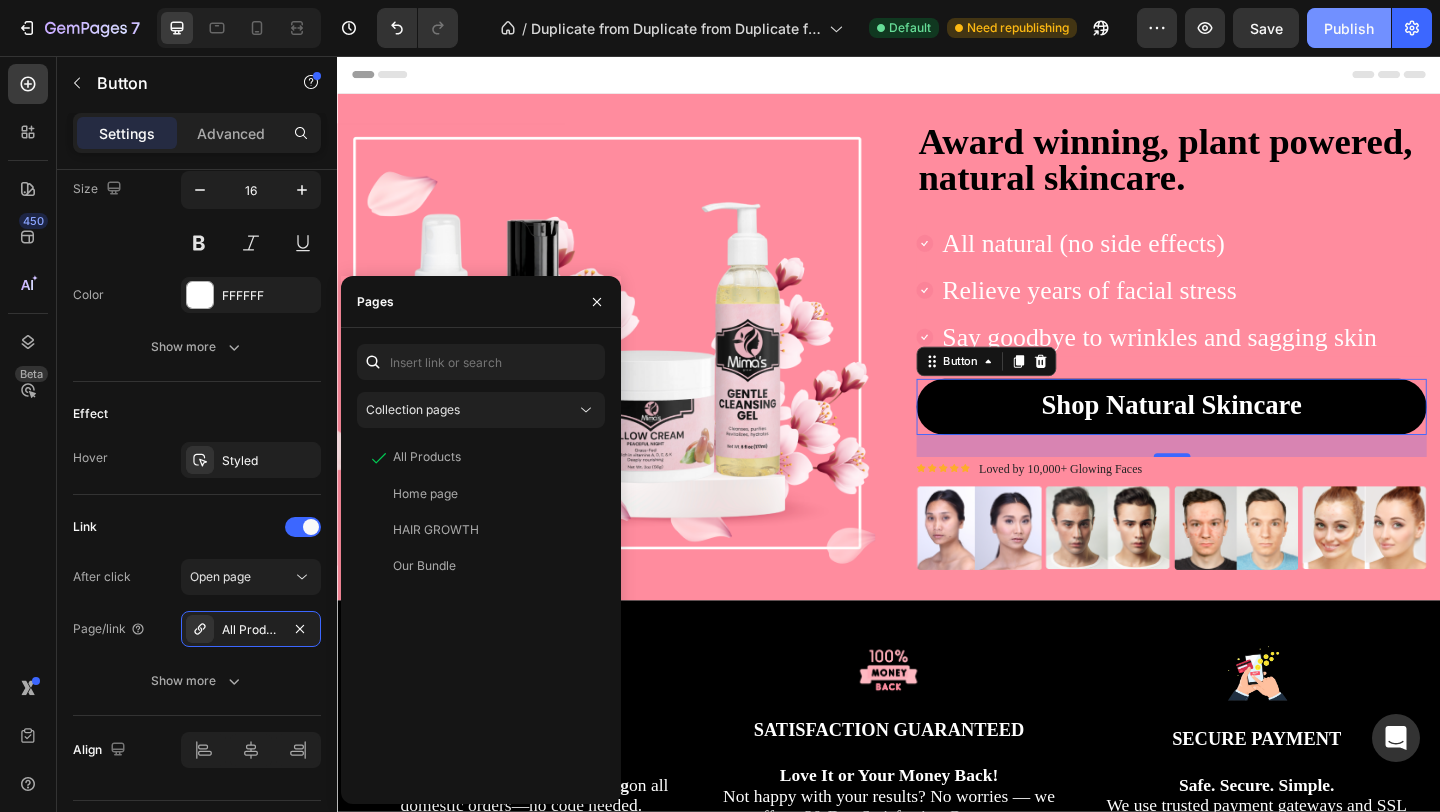 click on "Publish" at bounding box center [1349, 28] 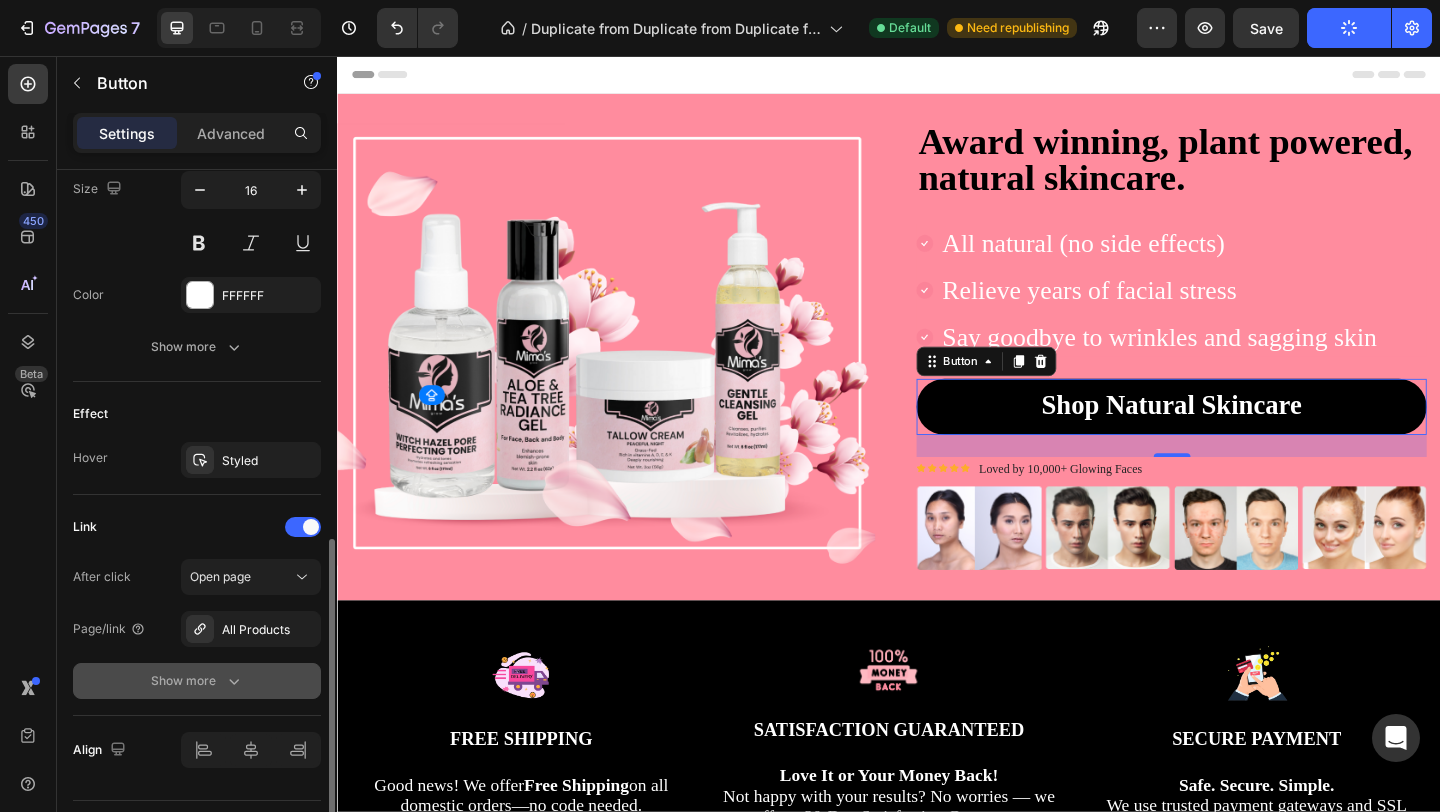 click 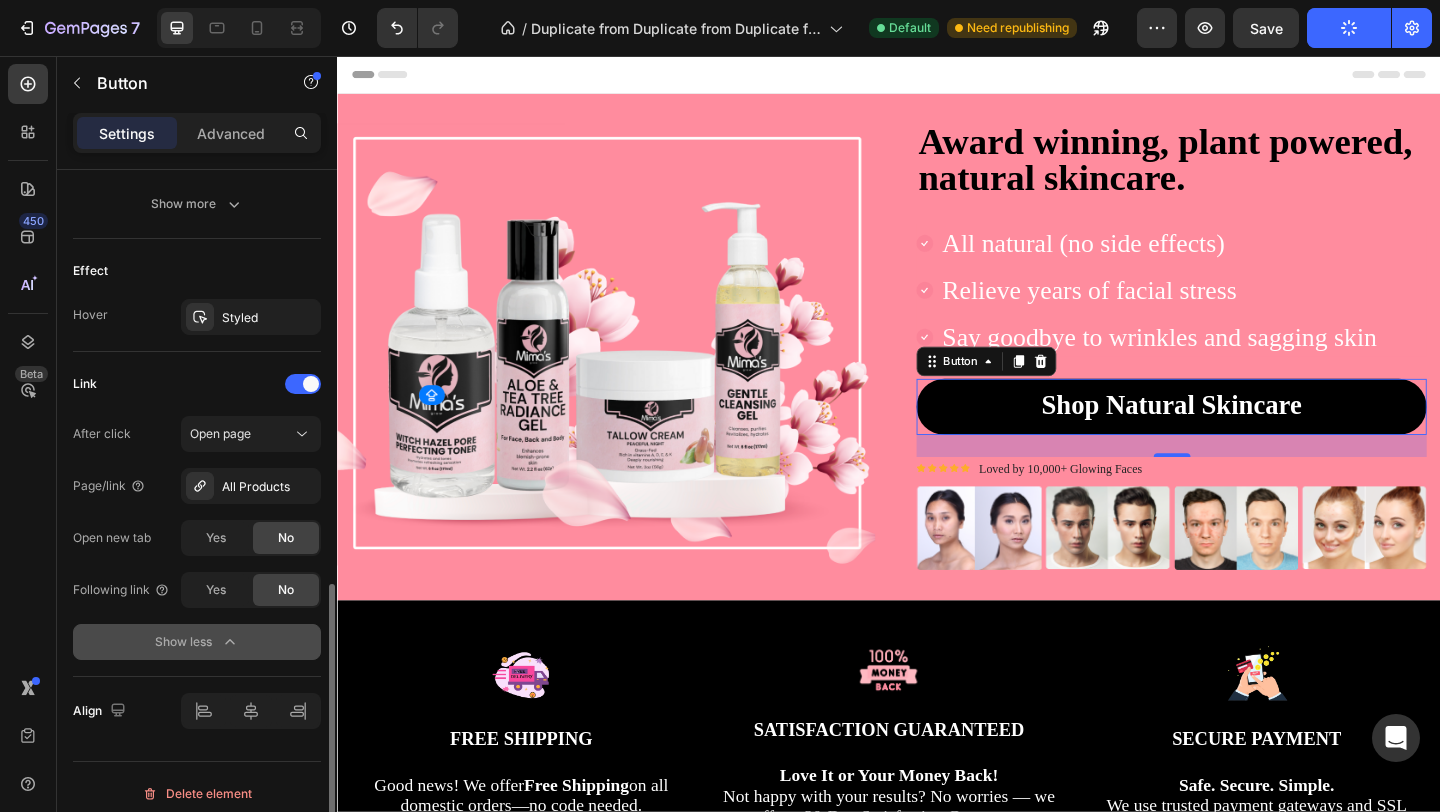 scroll, scrollTop: 981, scrollLeft: 0, axis: vertical 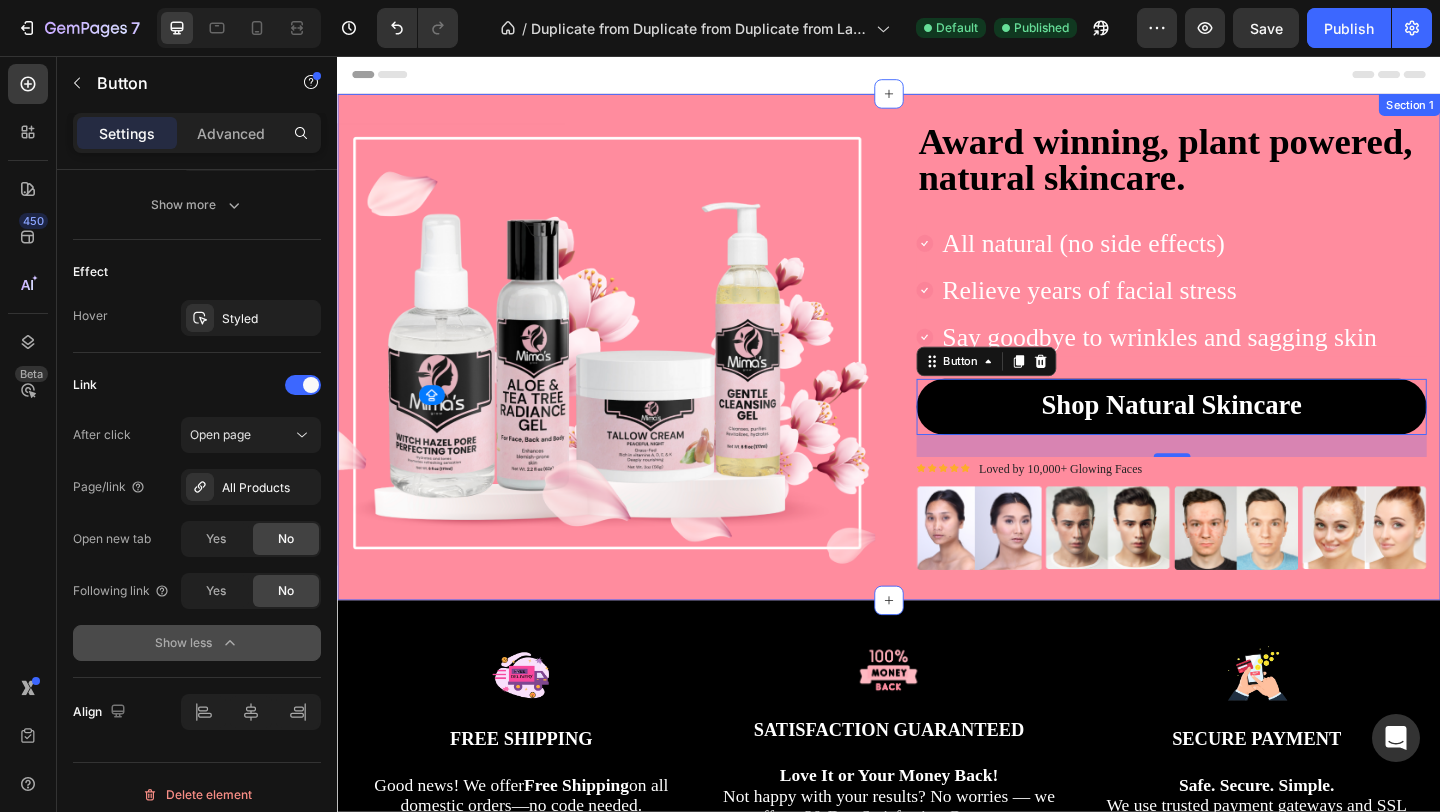 click on "Image Award winning, plant powered, natural skincare. Heading Image All natural (no side effects) Text block Image Relieve years of facial stress Text block Image Say goodbye to wrinkles and sagging skin Text block Icon List Shop Natural Skincare Button   24                Icon                Icon                Icon                Icon                Icon Icon List Hoz Loved by 10,000+ Glowing Faces Text block Icon List Image Image Image Image Row Row Row Section 1" at bounding box center (937, 372) 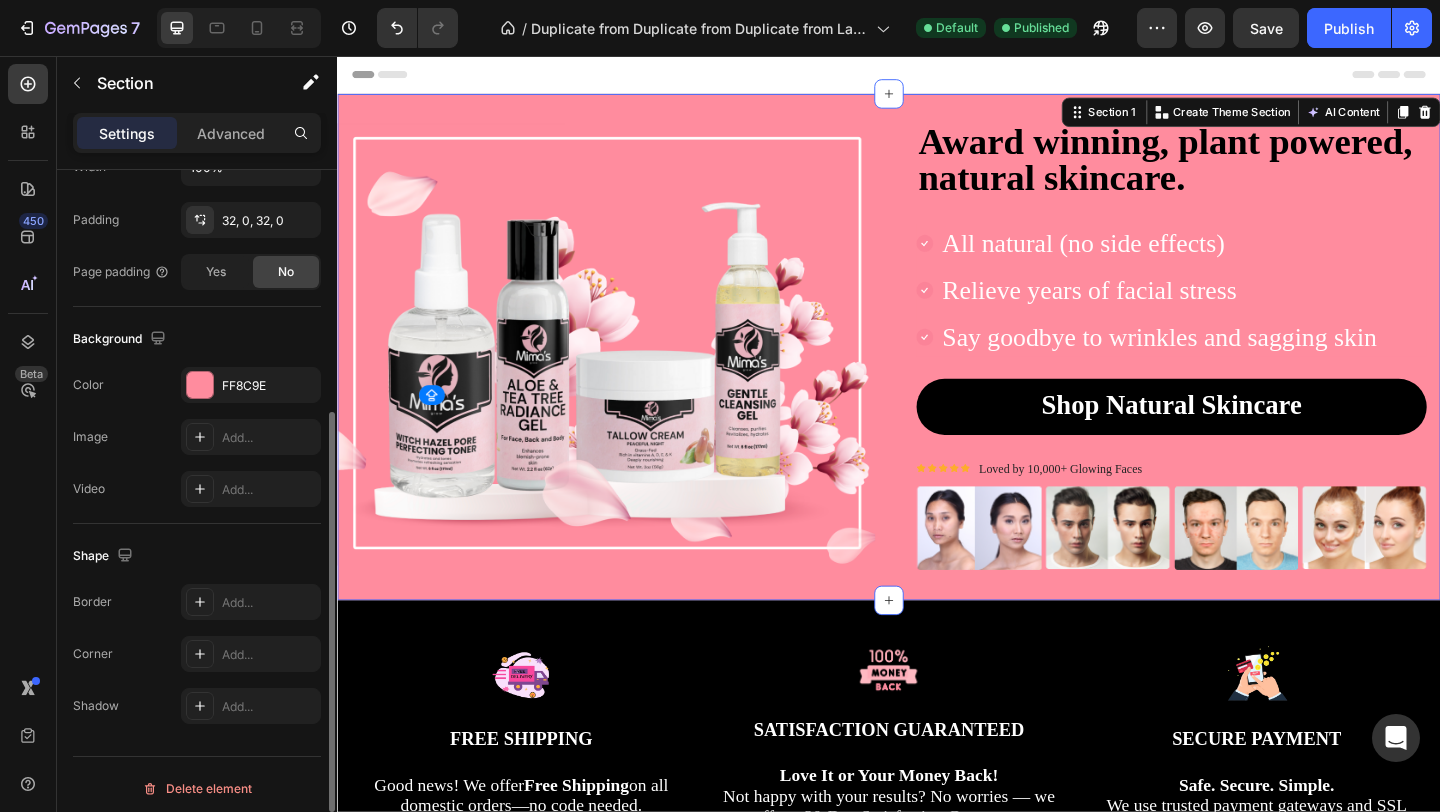 scroll, scrollTop: 0, scrollLeft: 0, axis: both 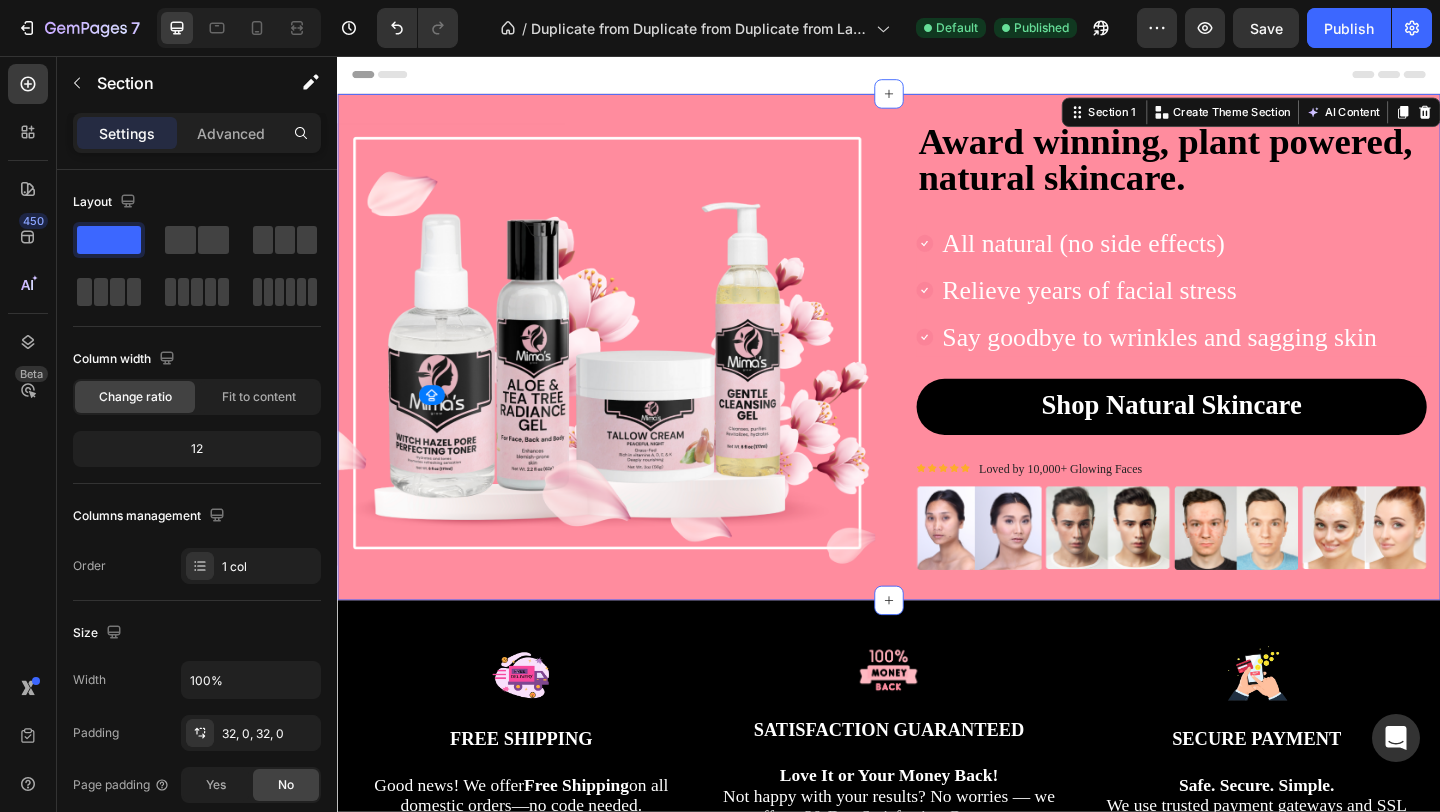 click on "Image Award winning, plant powered, natural skincare. Heading Image All natural (no side effects) Text block Image Relieve years of facial stress Text block Image Say goodbye to wrinkles and sagging skin Text block Icon List Shop Natural Skincare Button                Icon                Icon                Icon                Icon                Icon Icon List Hoz Loved by 10,000+ Glowing Faces Text block Icon List Image Image Image Image Row Row Row Section 1   You can create reusable sections Create Theme Section AI Content Write with GemAI What would you like to describe here? Tone and Voice Persuasive Product Natural Glow Routine – Complete Radiance Skincare Set Show more Generate" at bounding box center [937, 372] 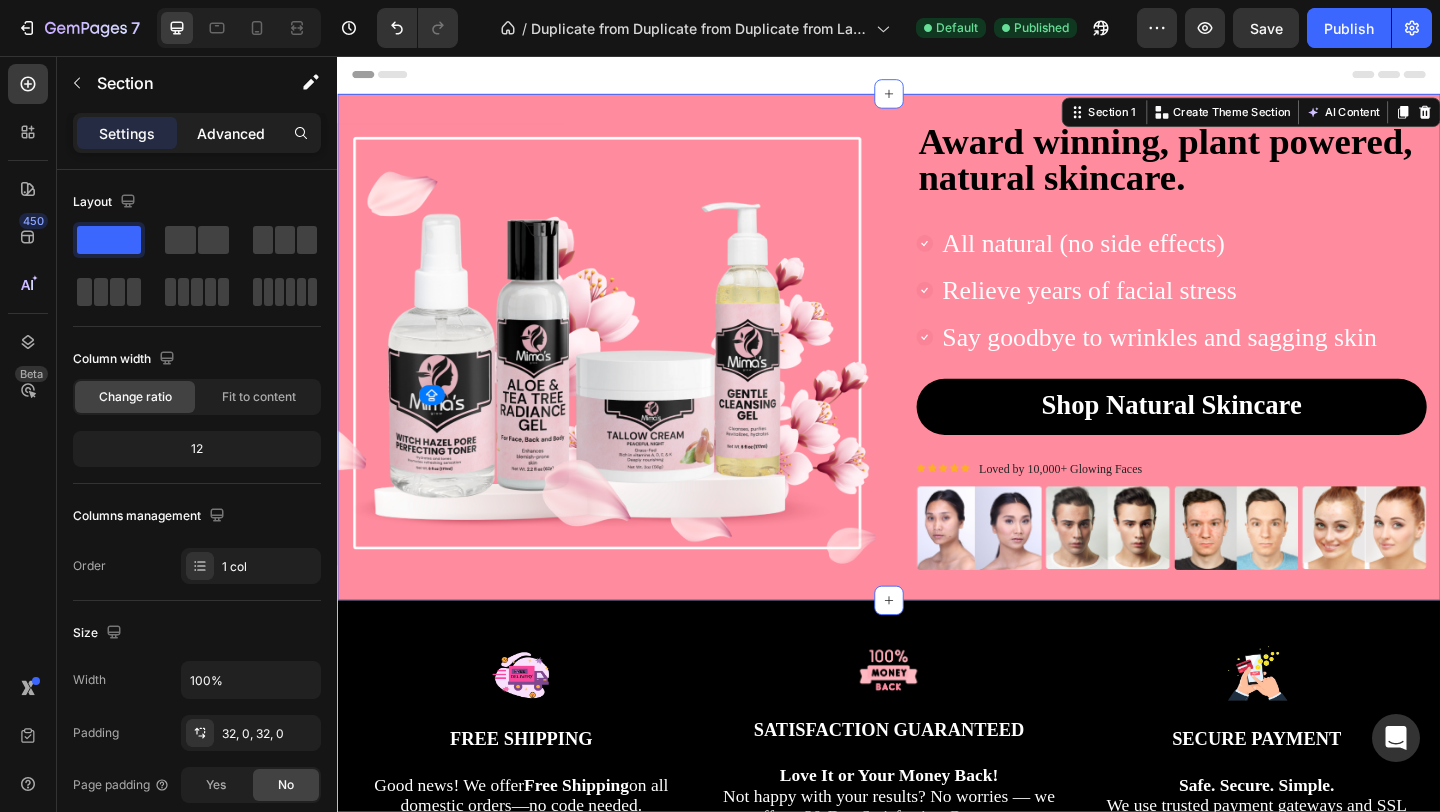 click on "Advanced" at bounding box center [231, 133] 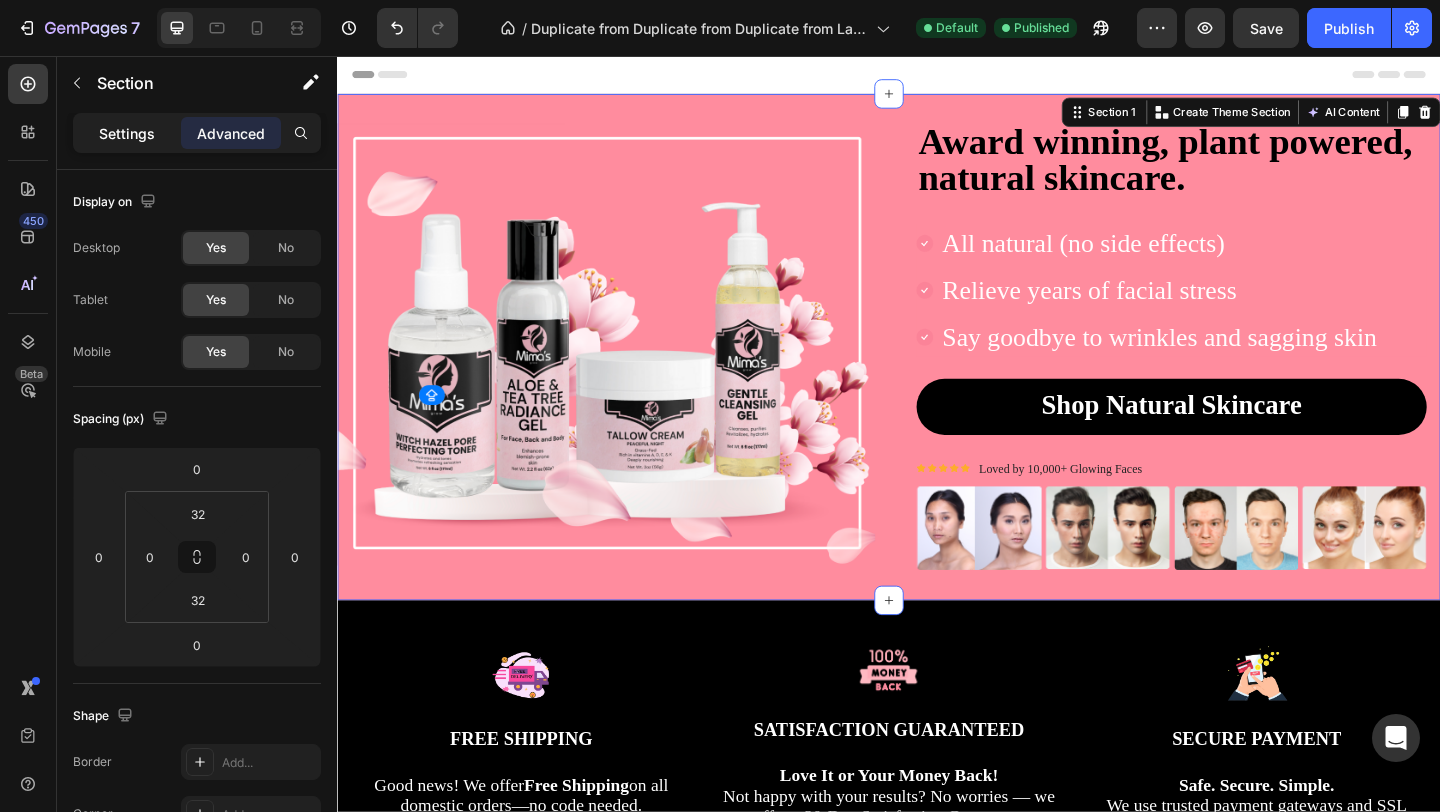 click on "Settings" at bounding box center (127, 133) 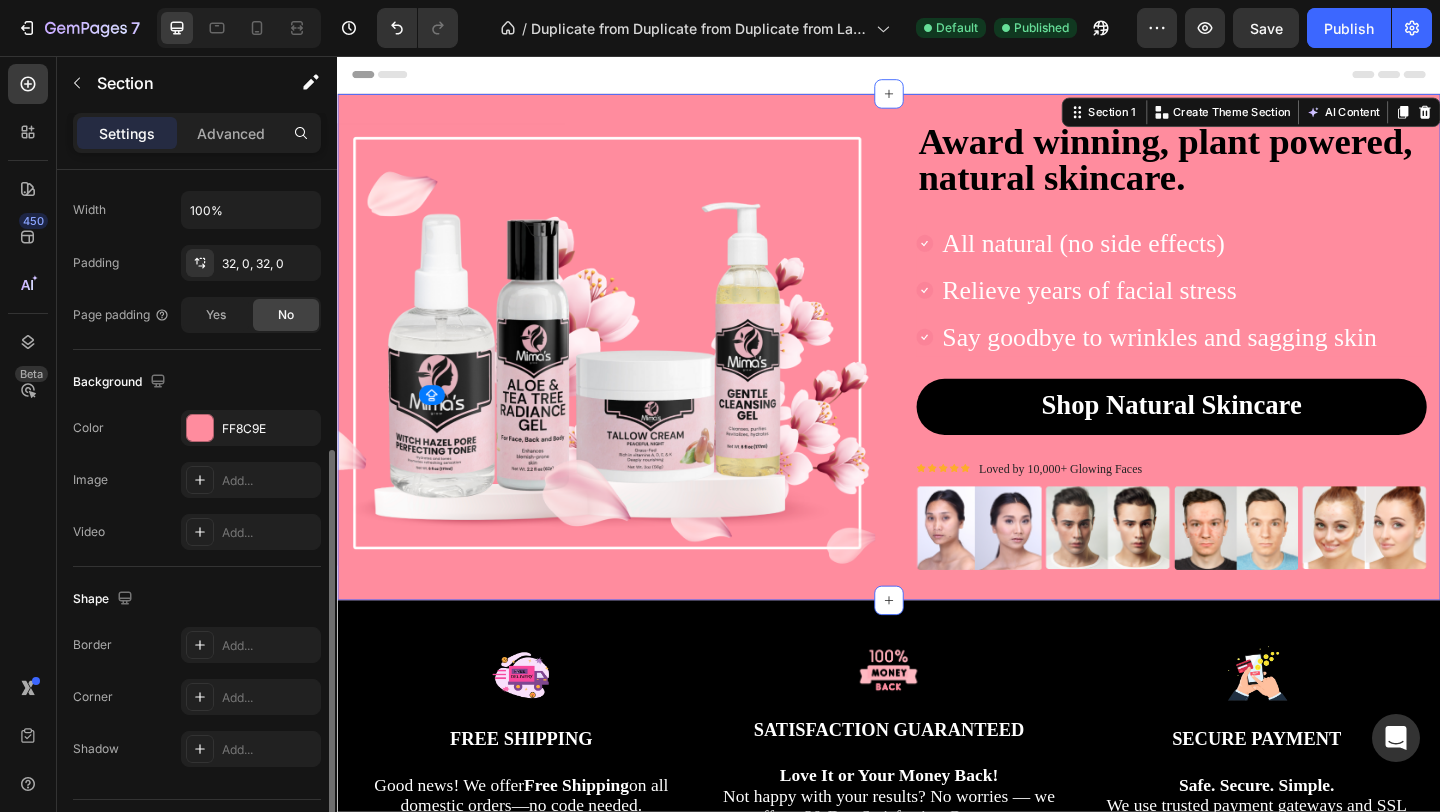 scroll, scrollTop: 521, scrollLeft: 0, axis: vertical 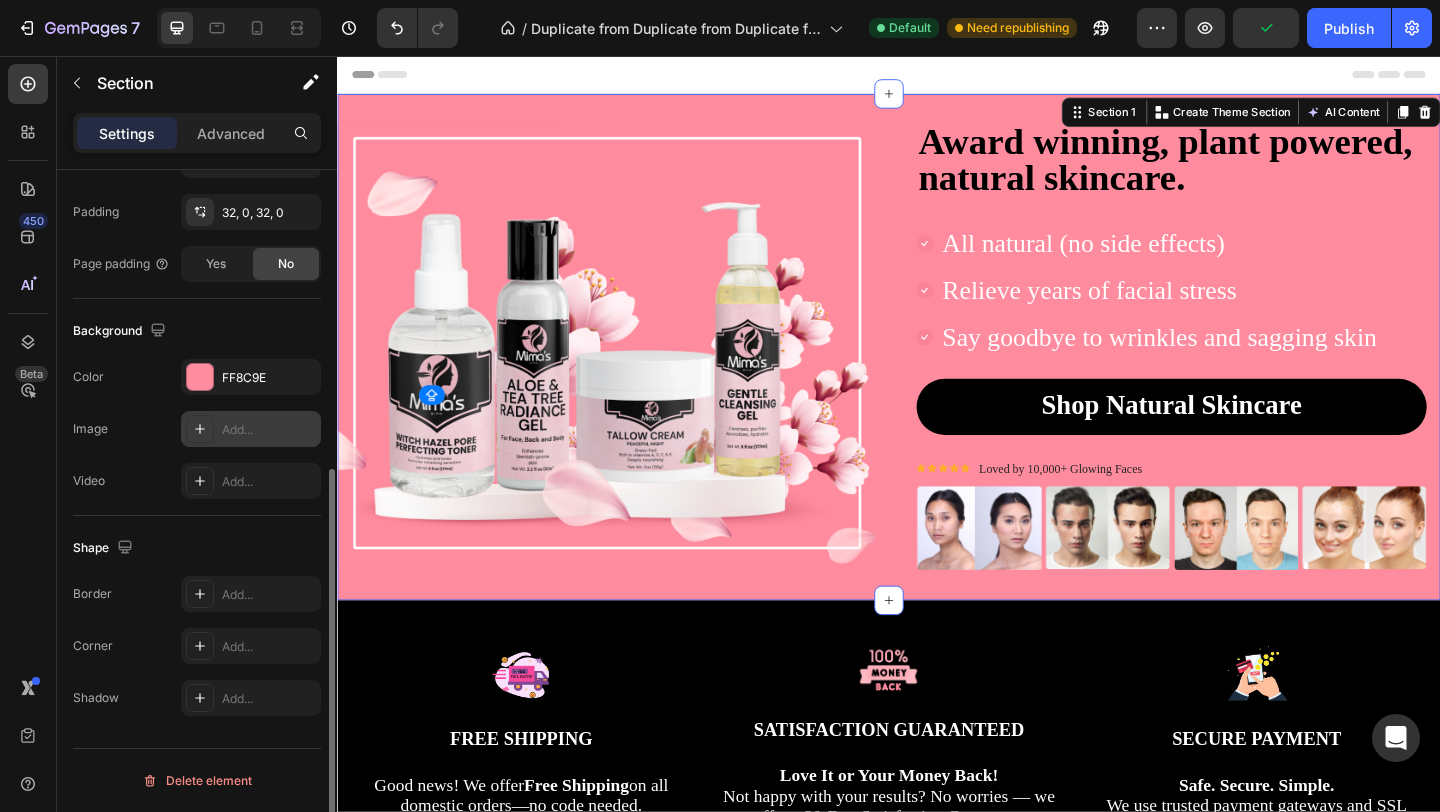 click on "Add..." at bounding box center (269, 430) 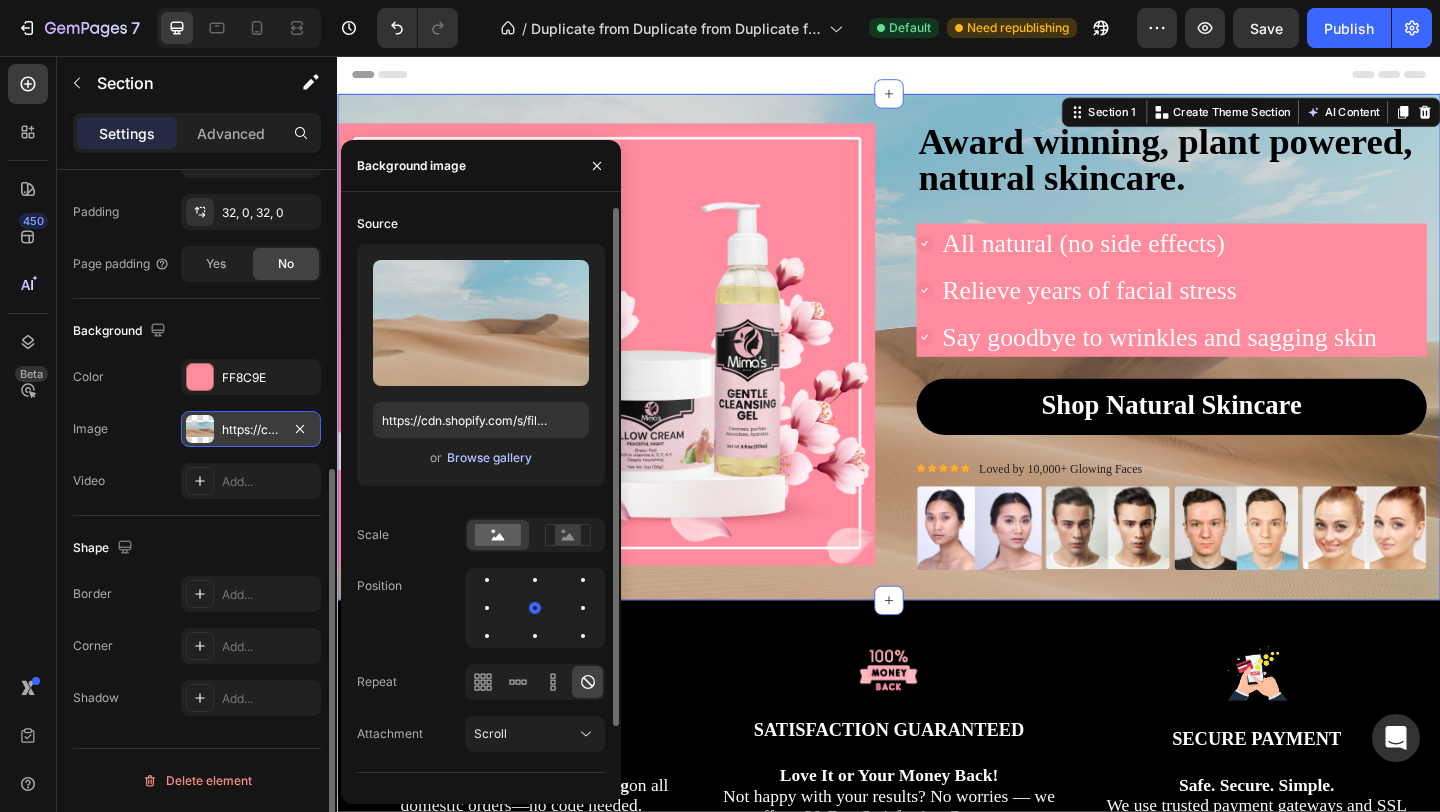 click on "Browse gallery" at bounding box center (489, 458) 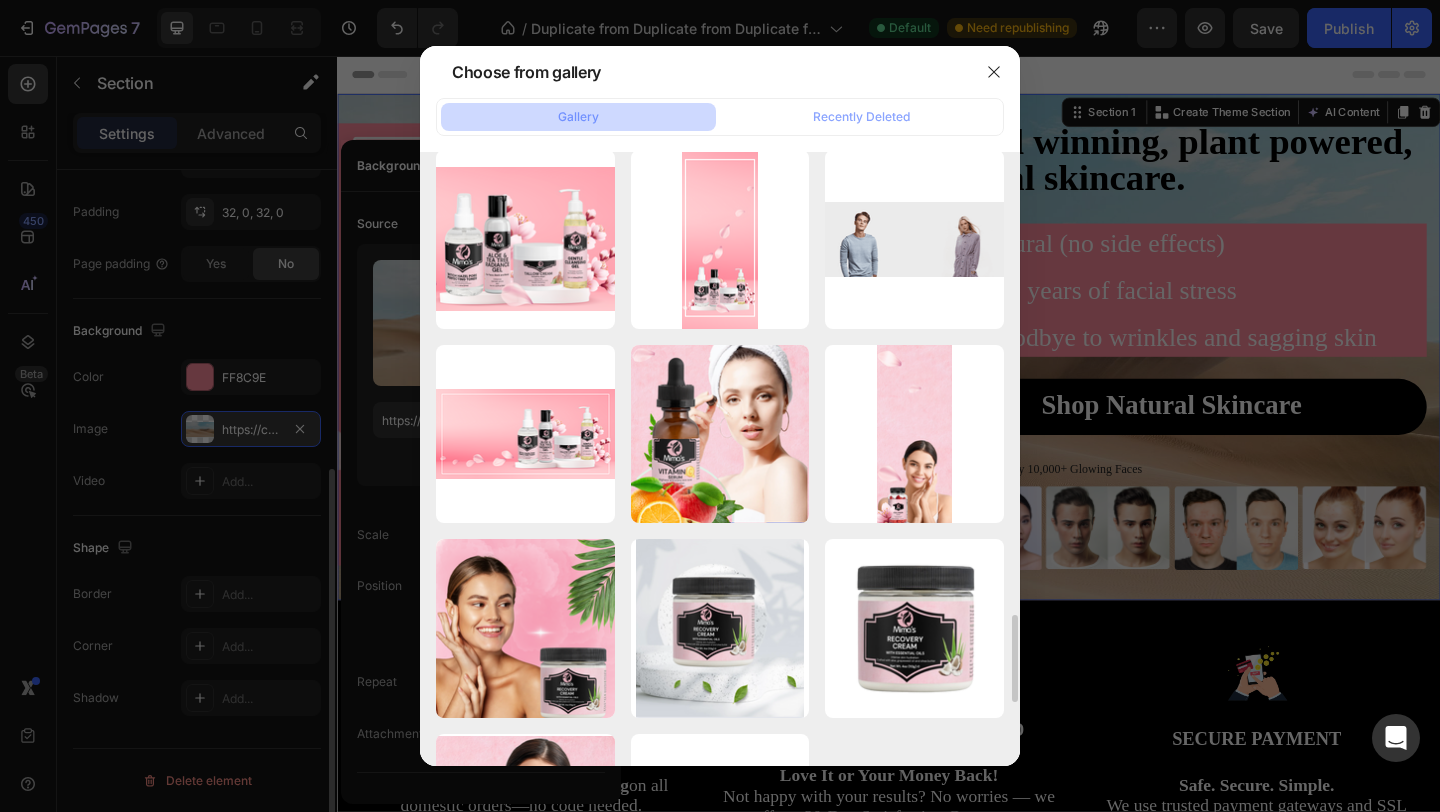 scroll, scrollTop: 3536, scrollLeft: 0, axis: vertical 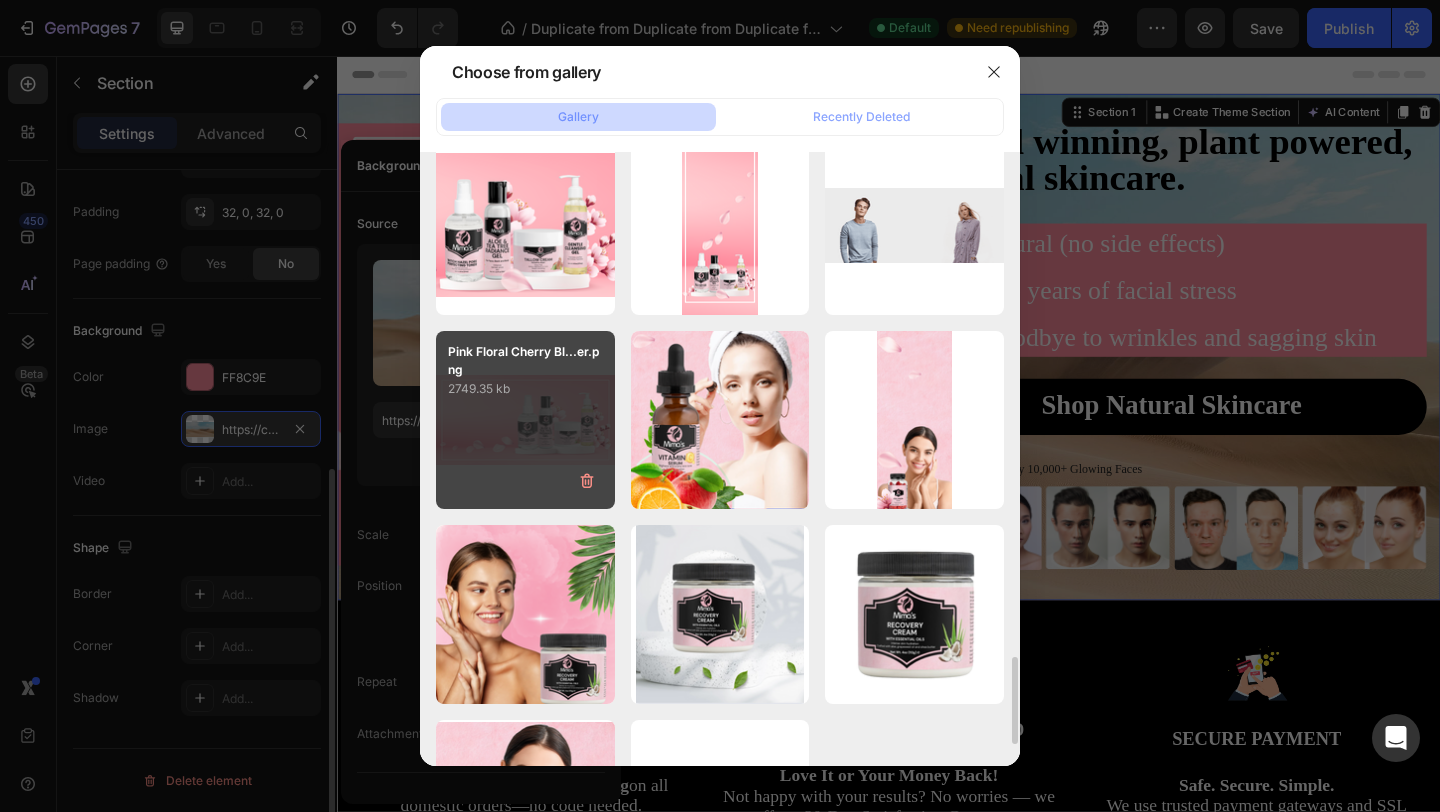 click on "Pink Floral Cherry Bl...er.png 2749.35 kb" at bounding box center [525, 420] 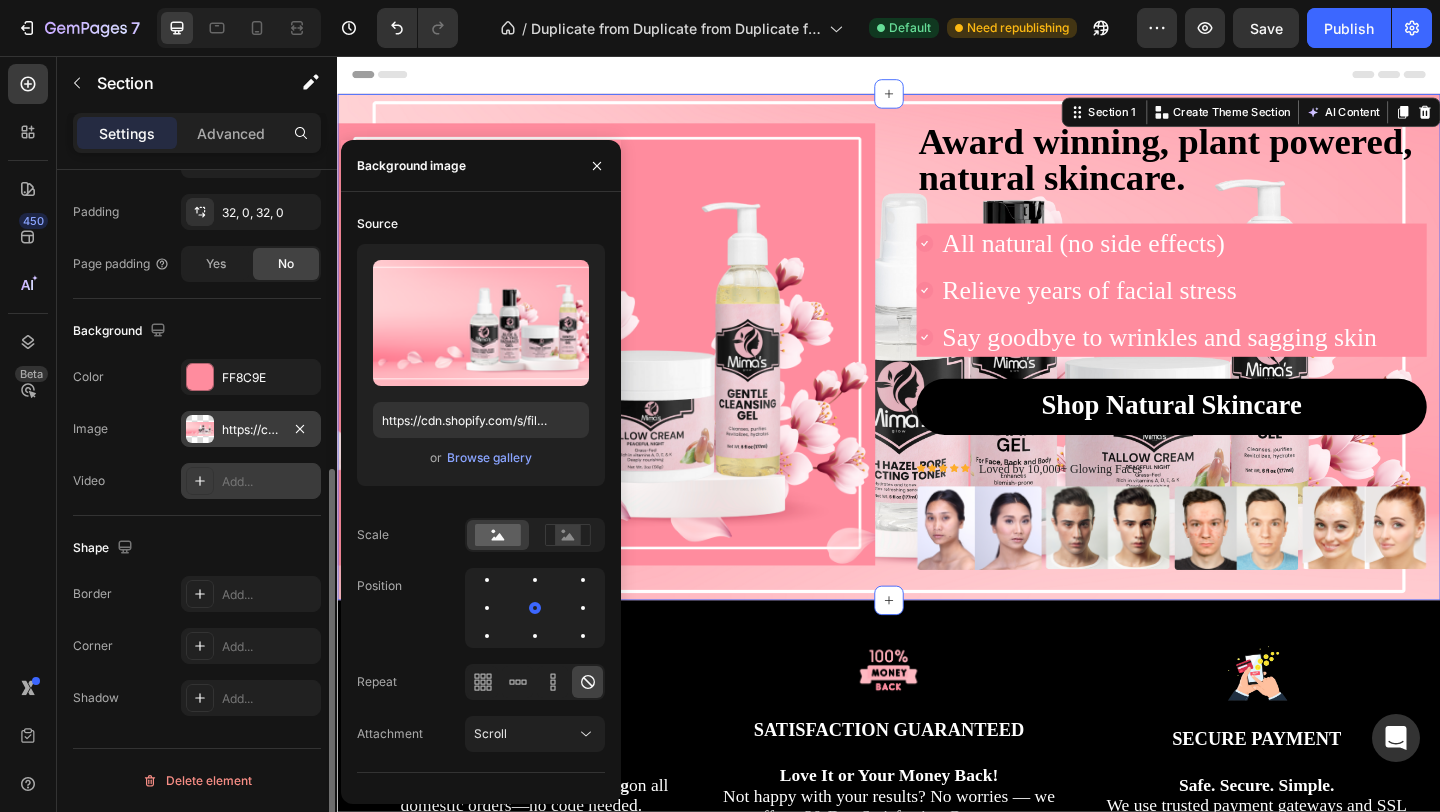 click on "Add..." at bounding box center (269, 482) 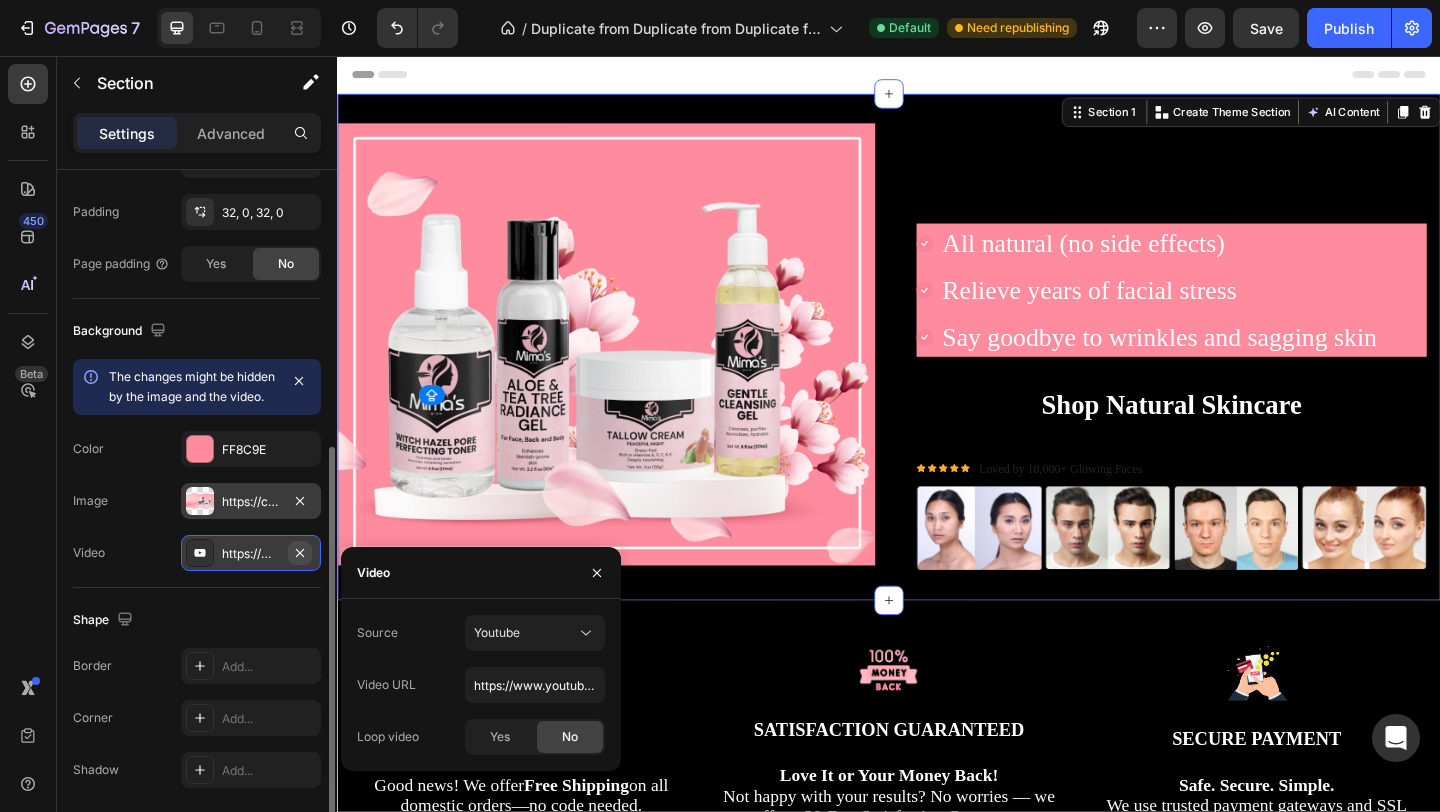 click 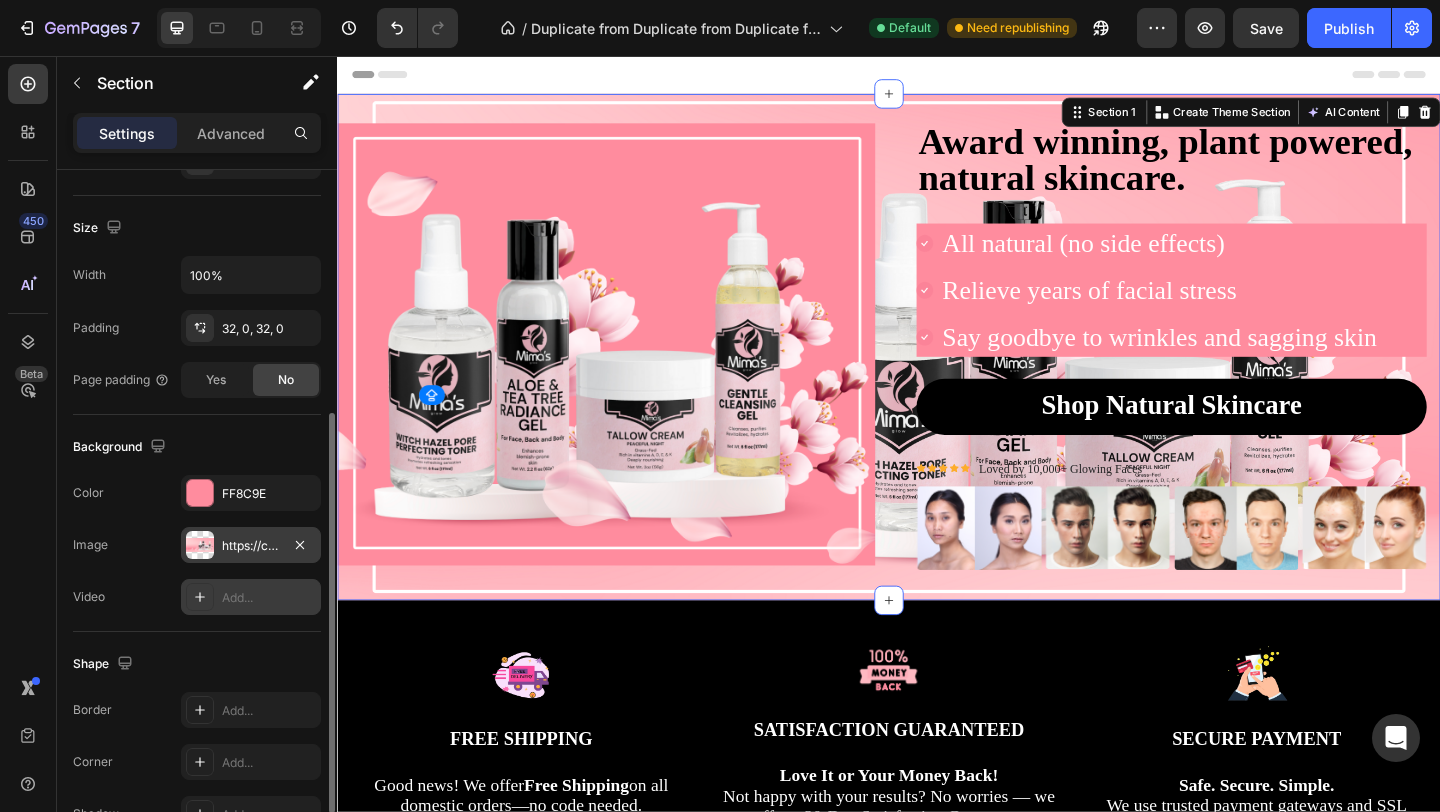 scroll, scrollTop: 404, scrollLeft: 0, axis: vertical 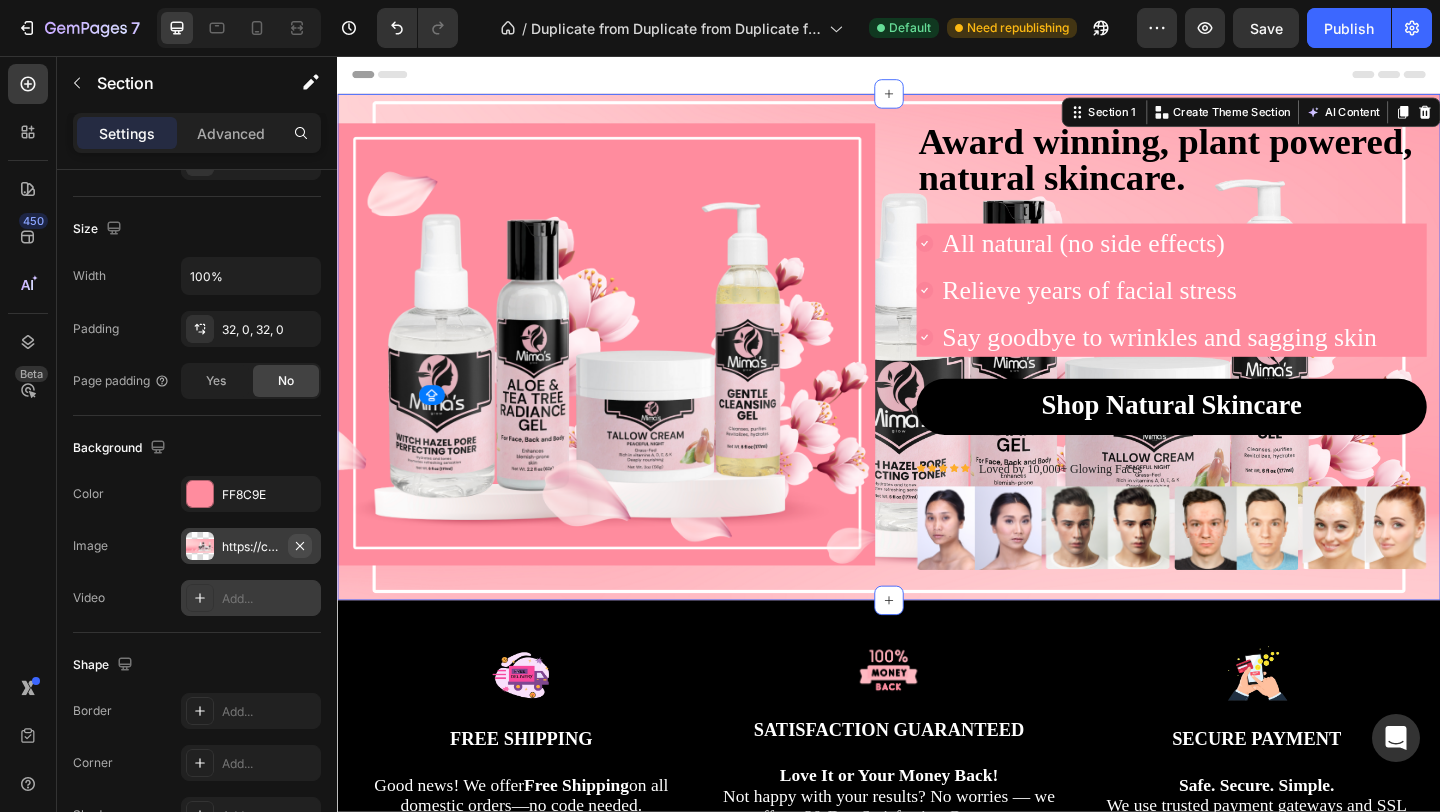 click 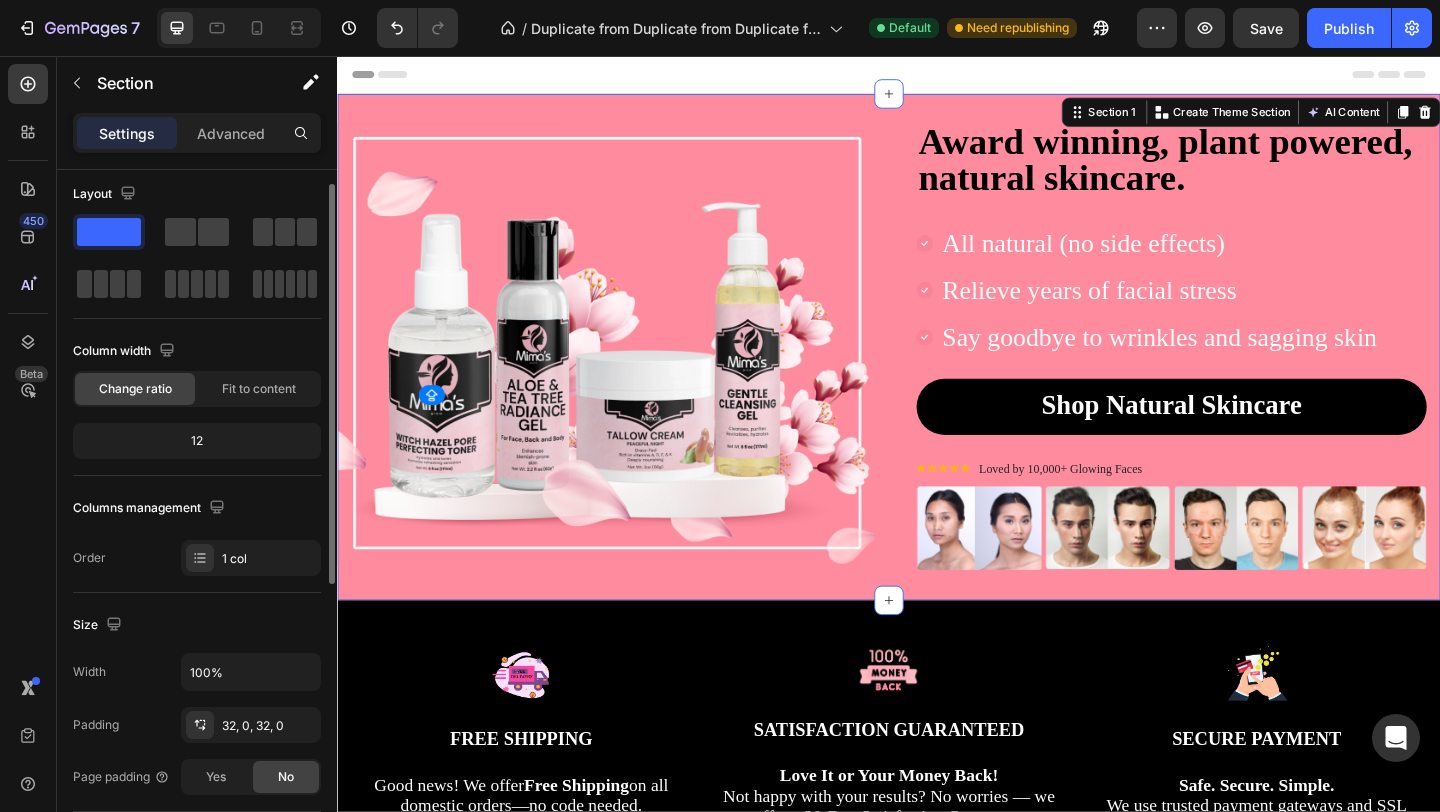 scroll, scrollTop: 0, scrollLeft: 0, axis: both 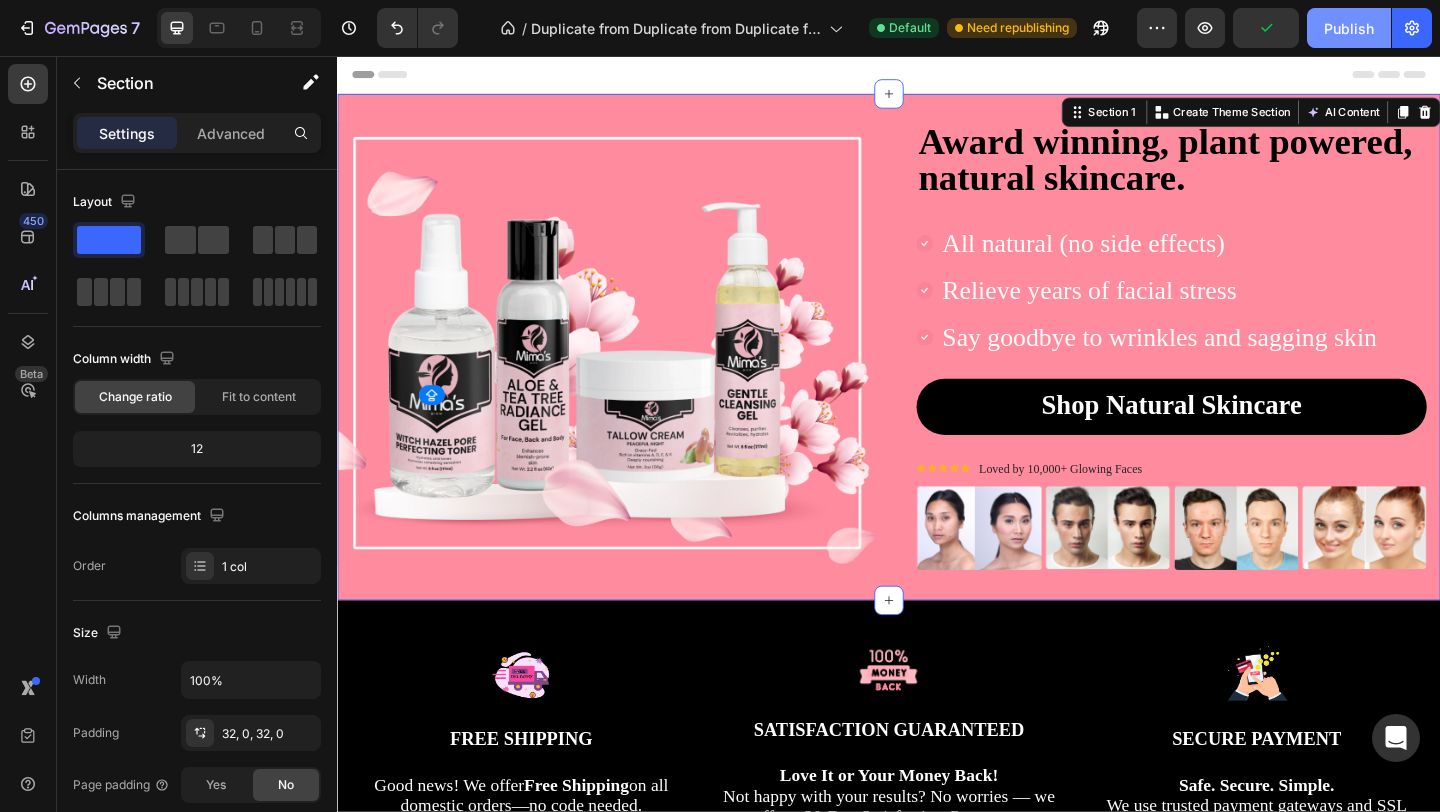 click on "Publish" at bounding box center [1349, 28] 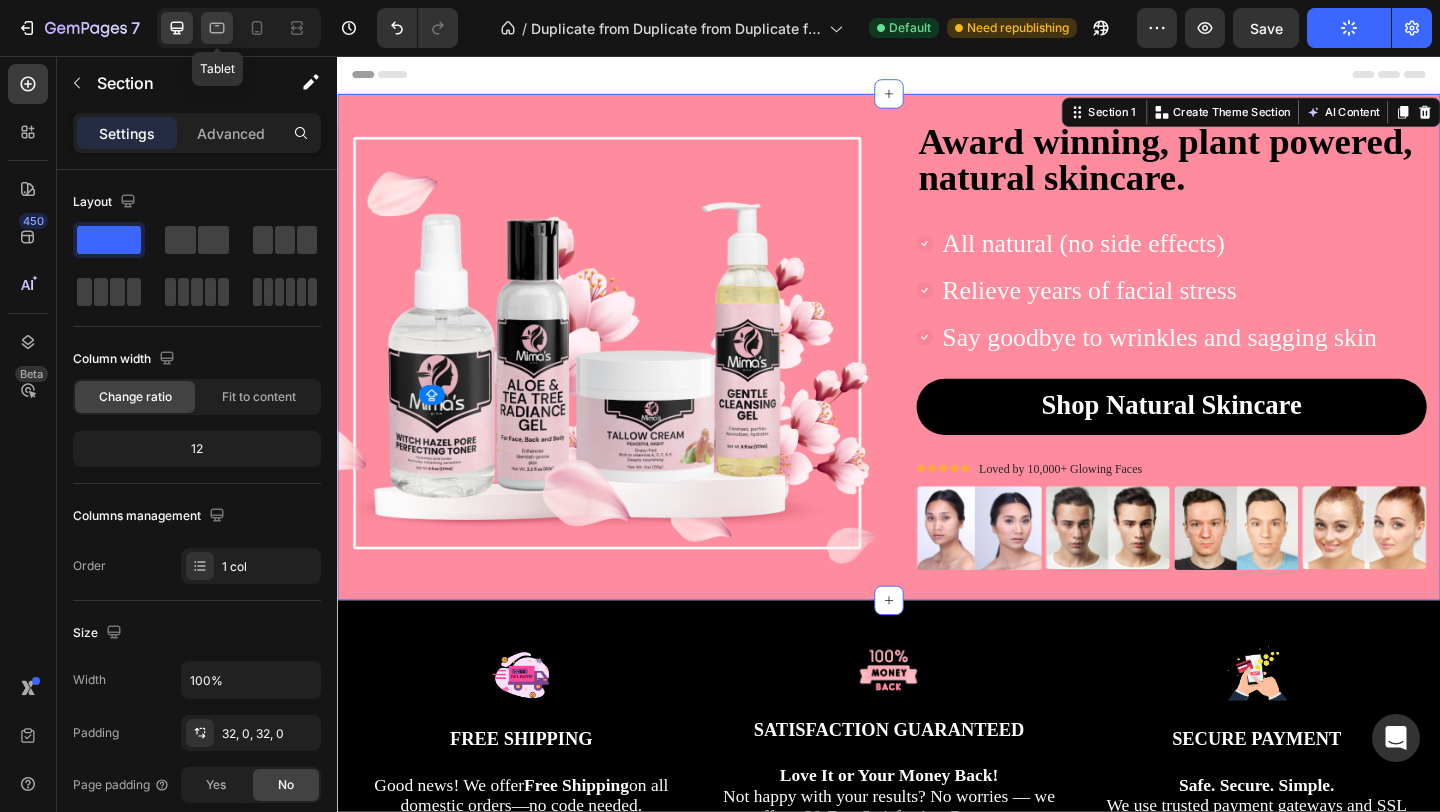 click 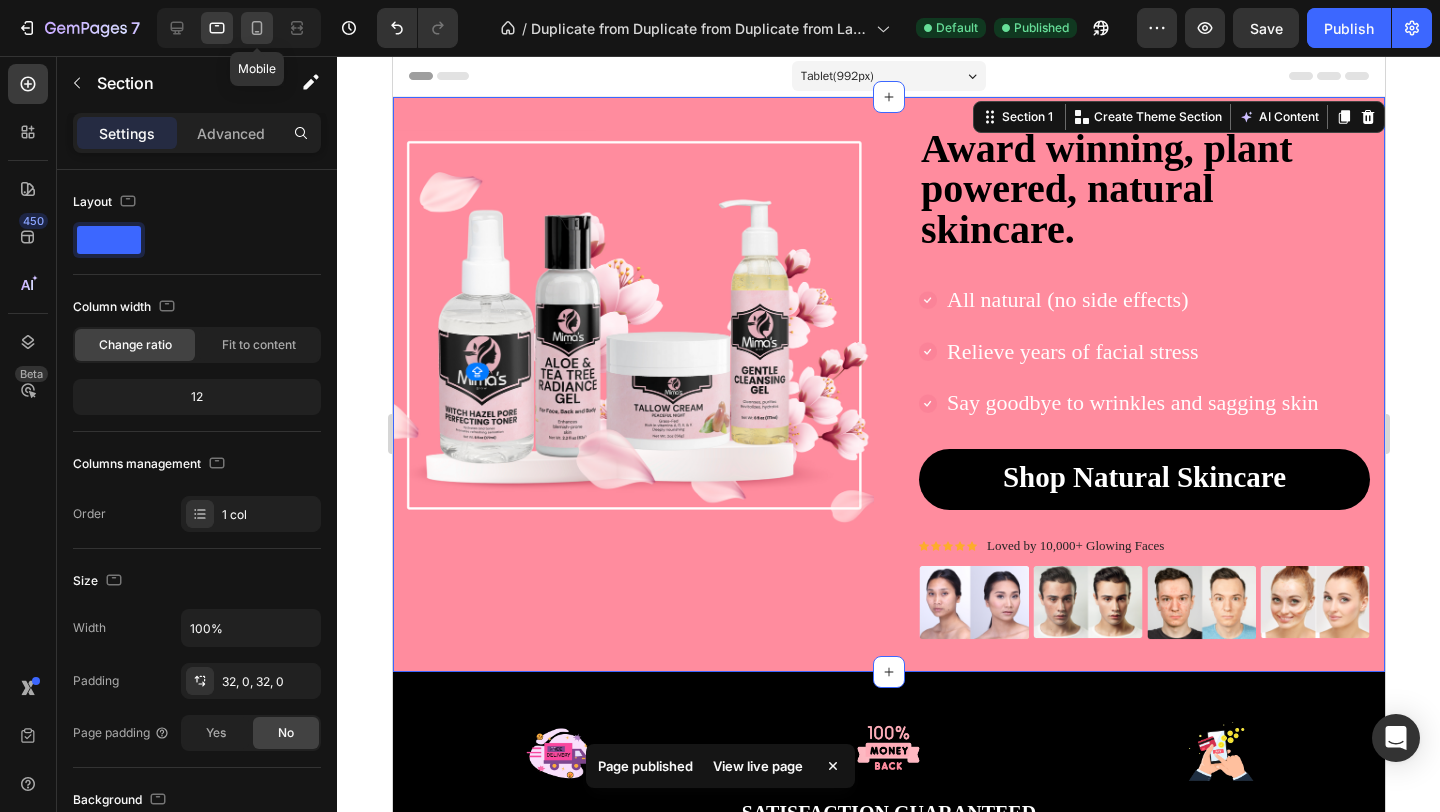 click 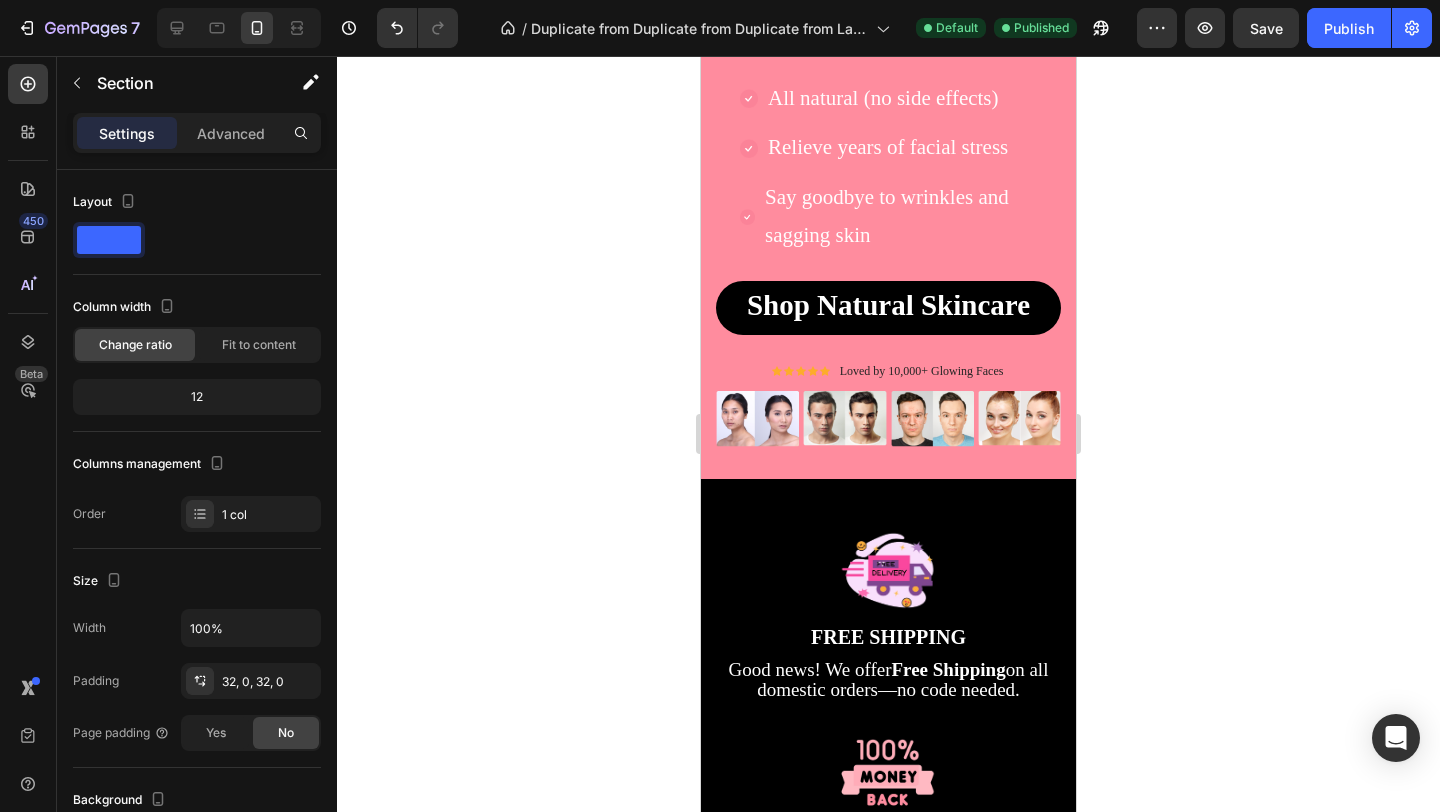 scroll, scrollTop: 522, scrollLeft: 0, axis: vertical 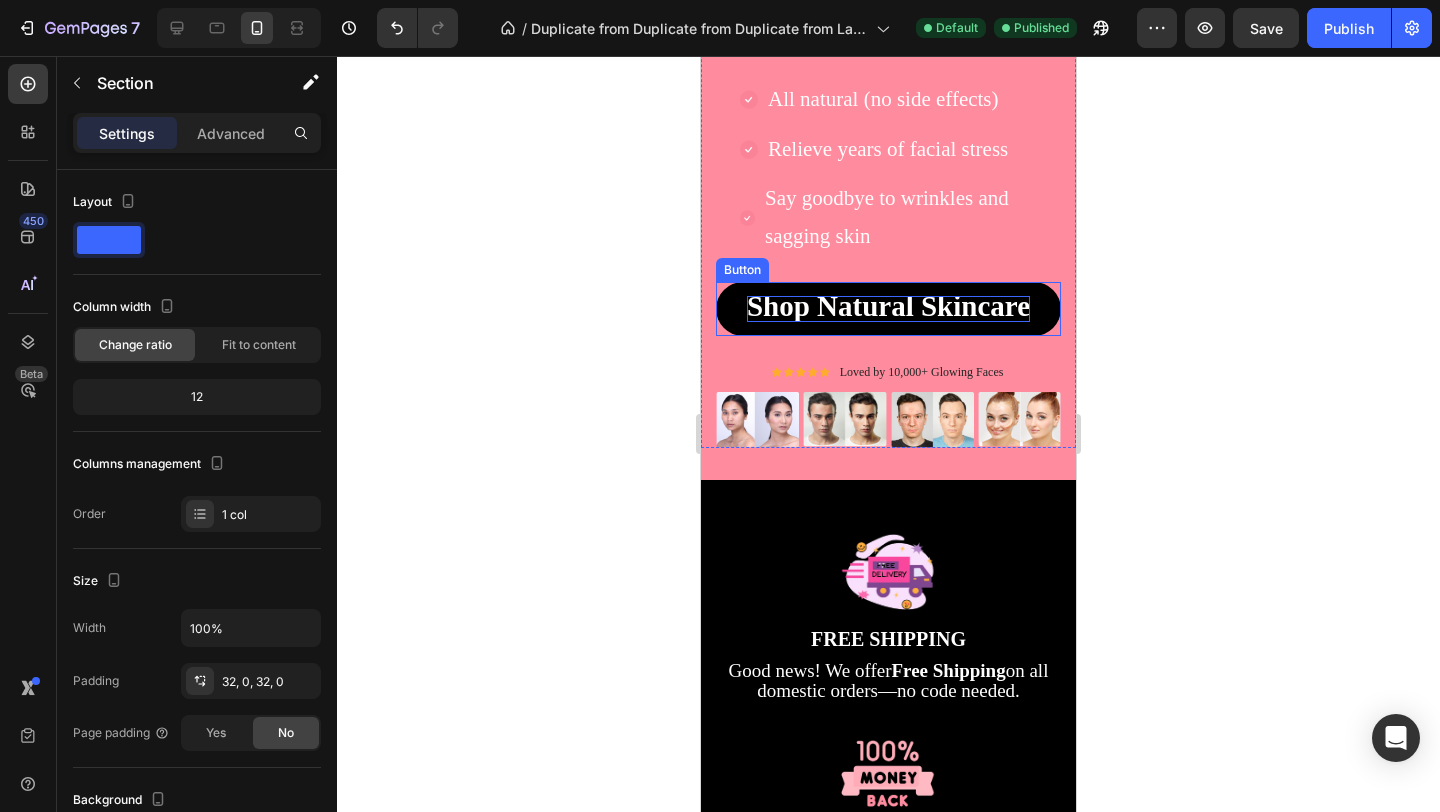 click on "Shop Natural Skincare" at bounding box center [888, 306] 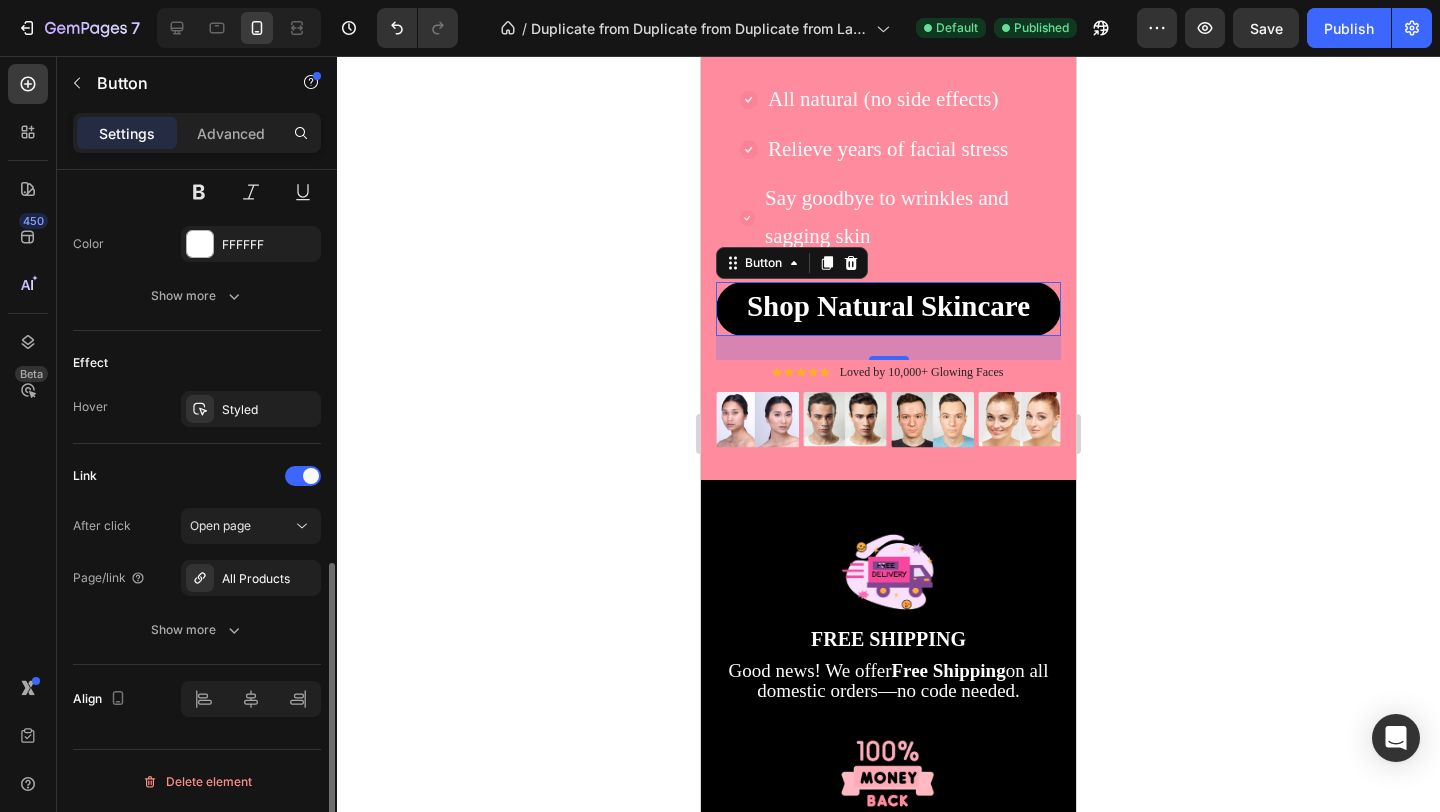 scroll, scrollTop: 891, scrollLeft: 0, axis: vertical 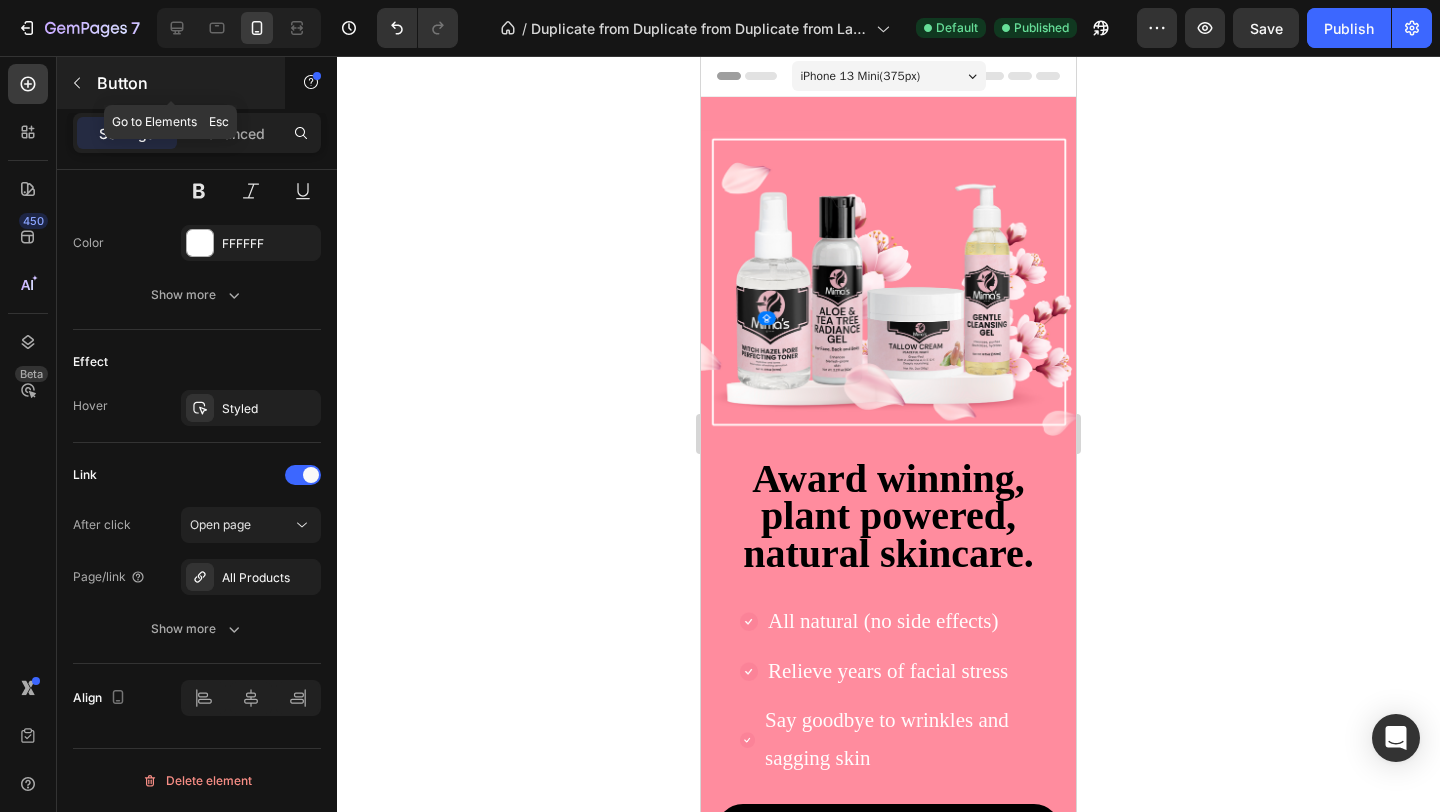 click 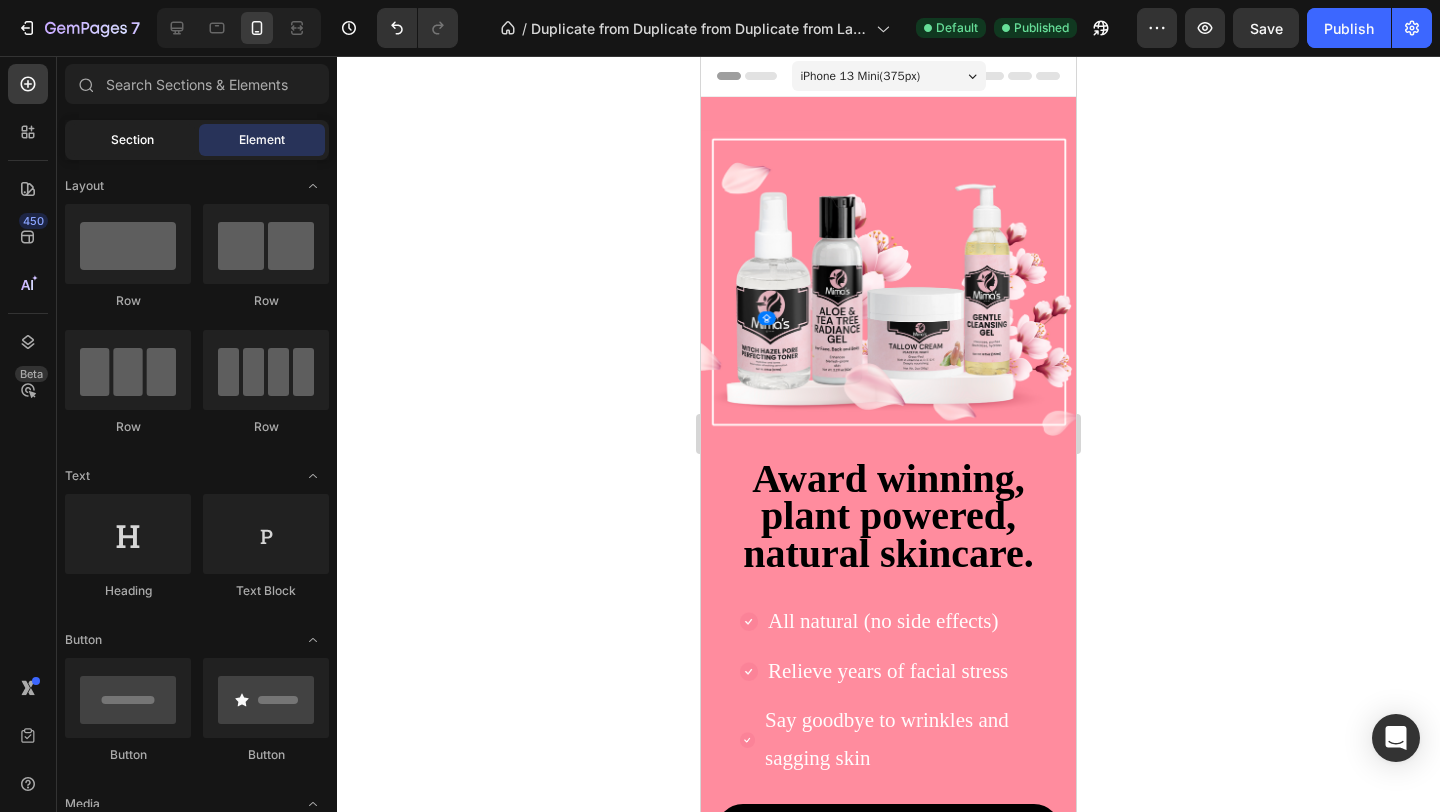 click on "Section" 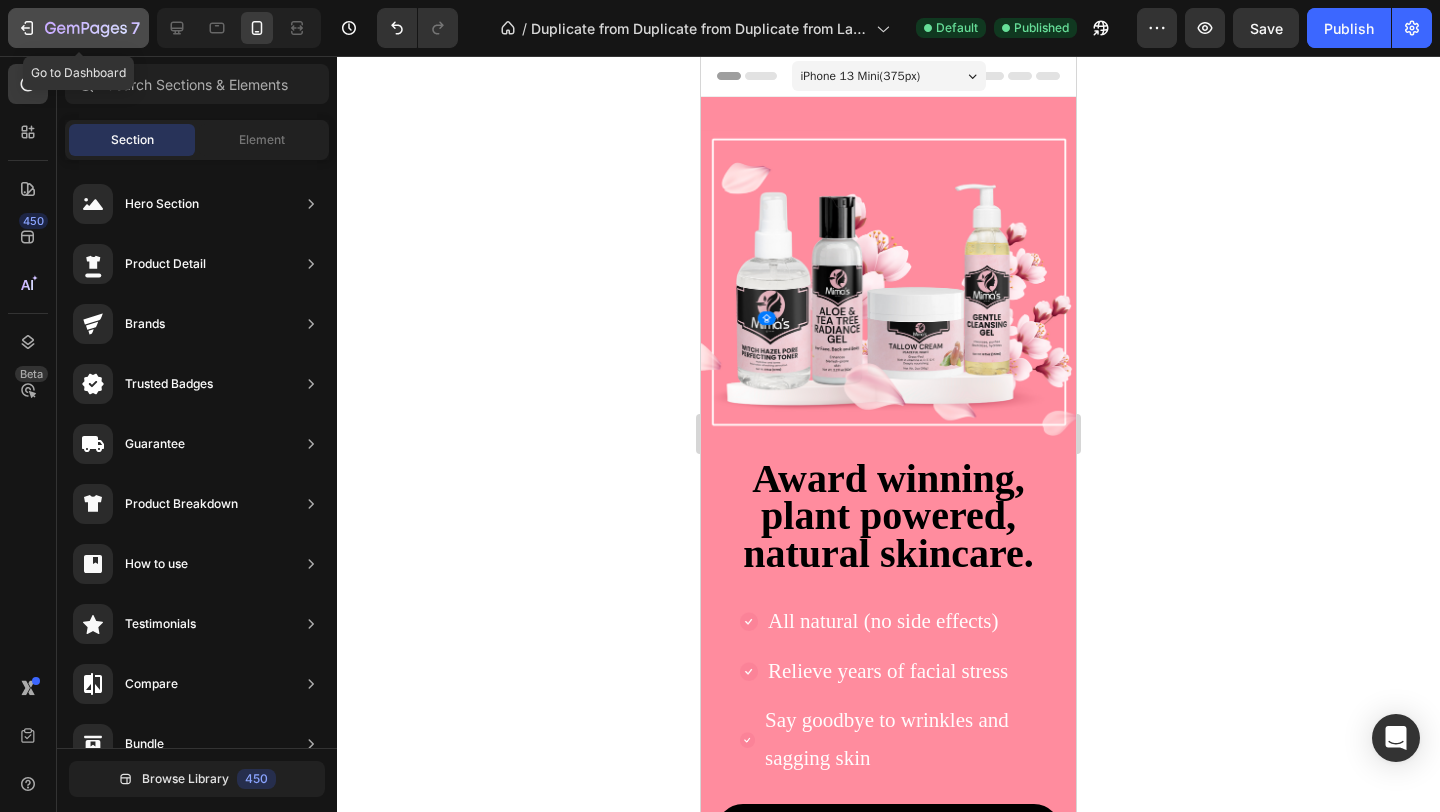 click 